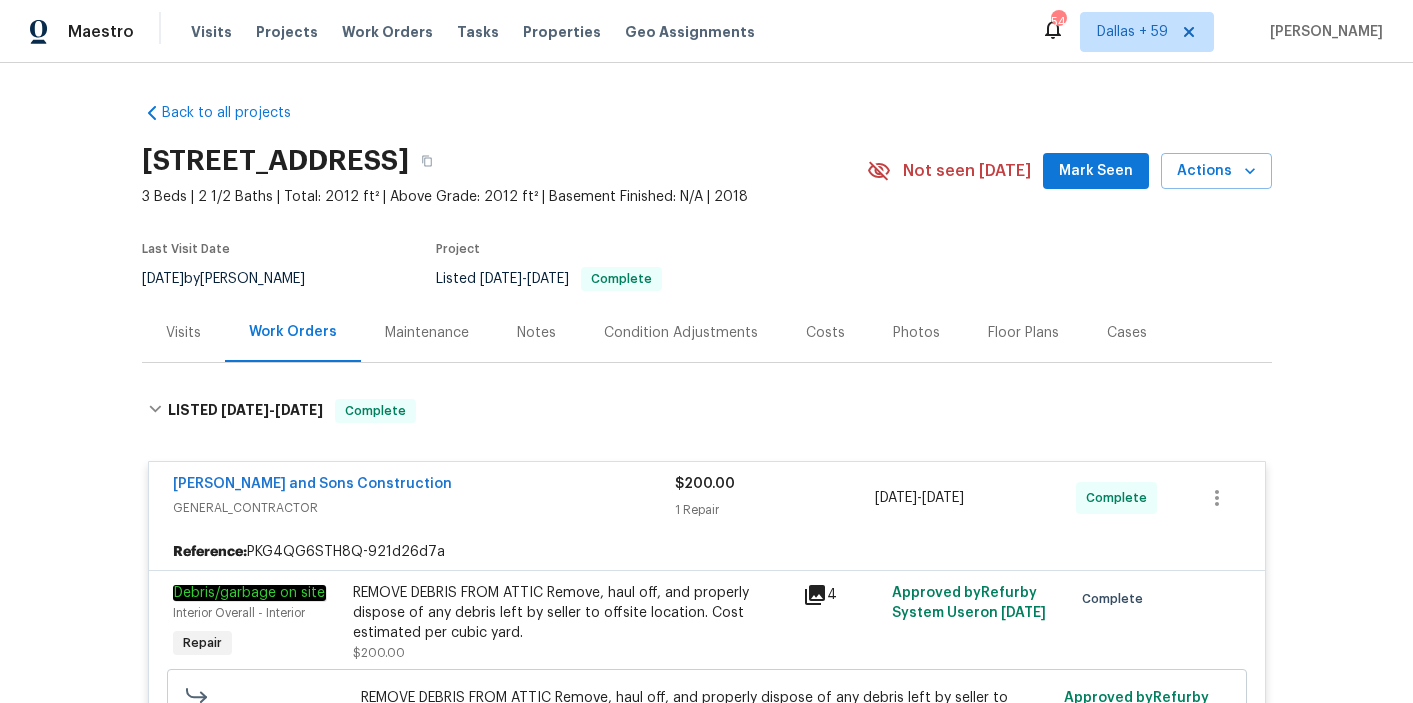 scroll, scrollTop: 0, scrollLeft: 0, axis: both 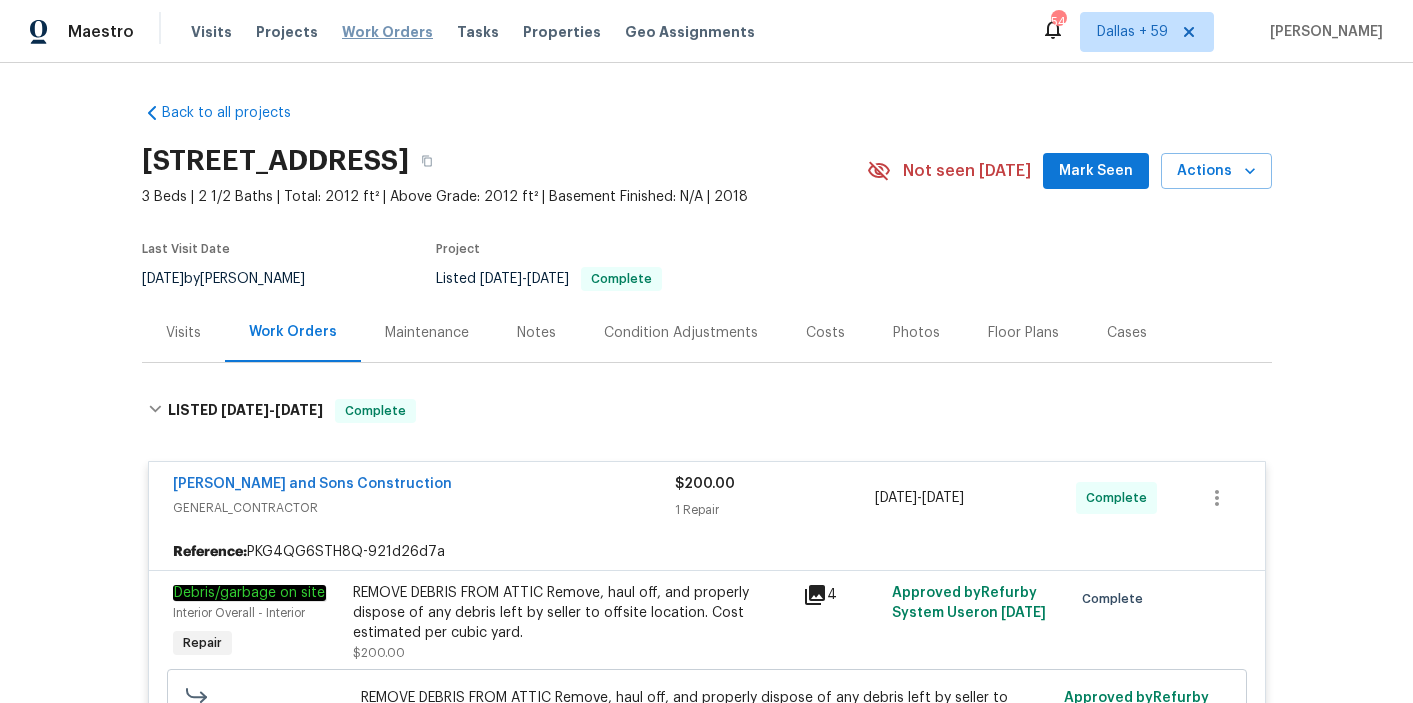 click on "Work Orders" at bounding box center [387, 32] 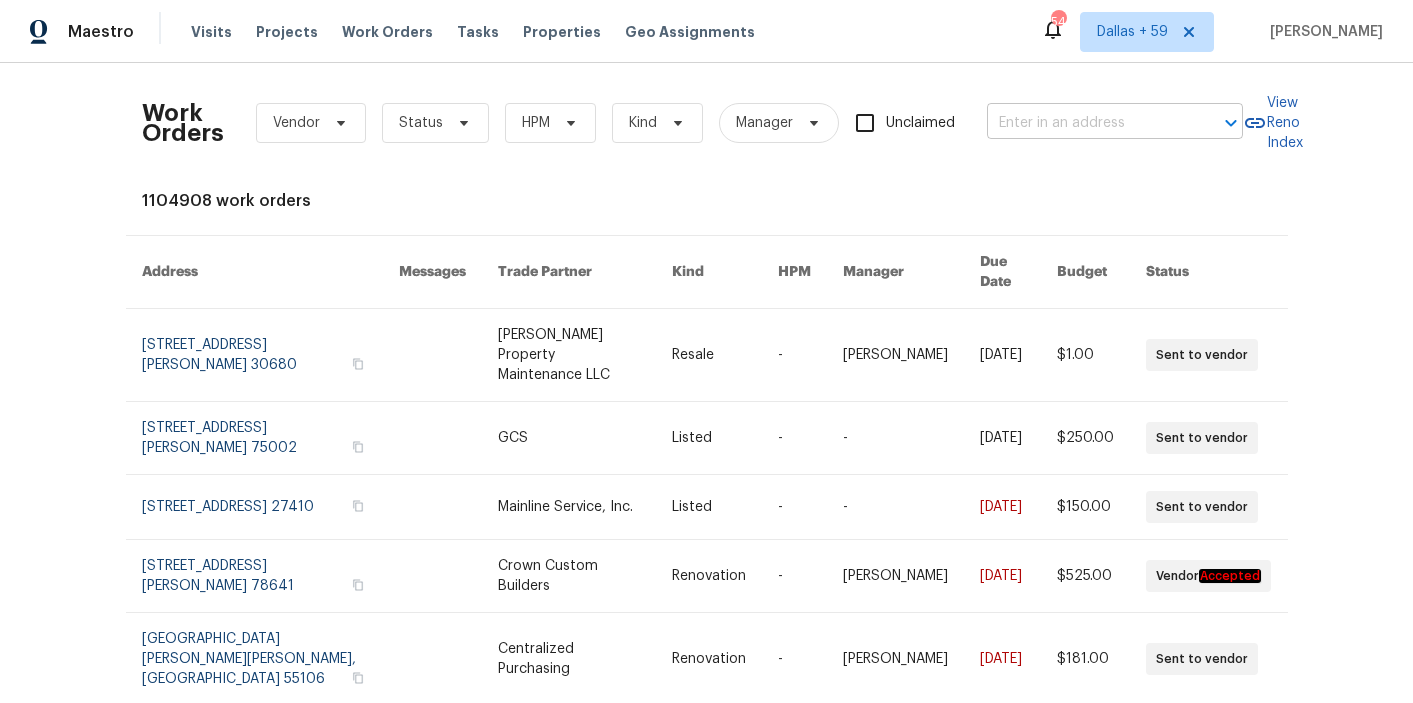 click at bounding box center [1087, 123] 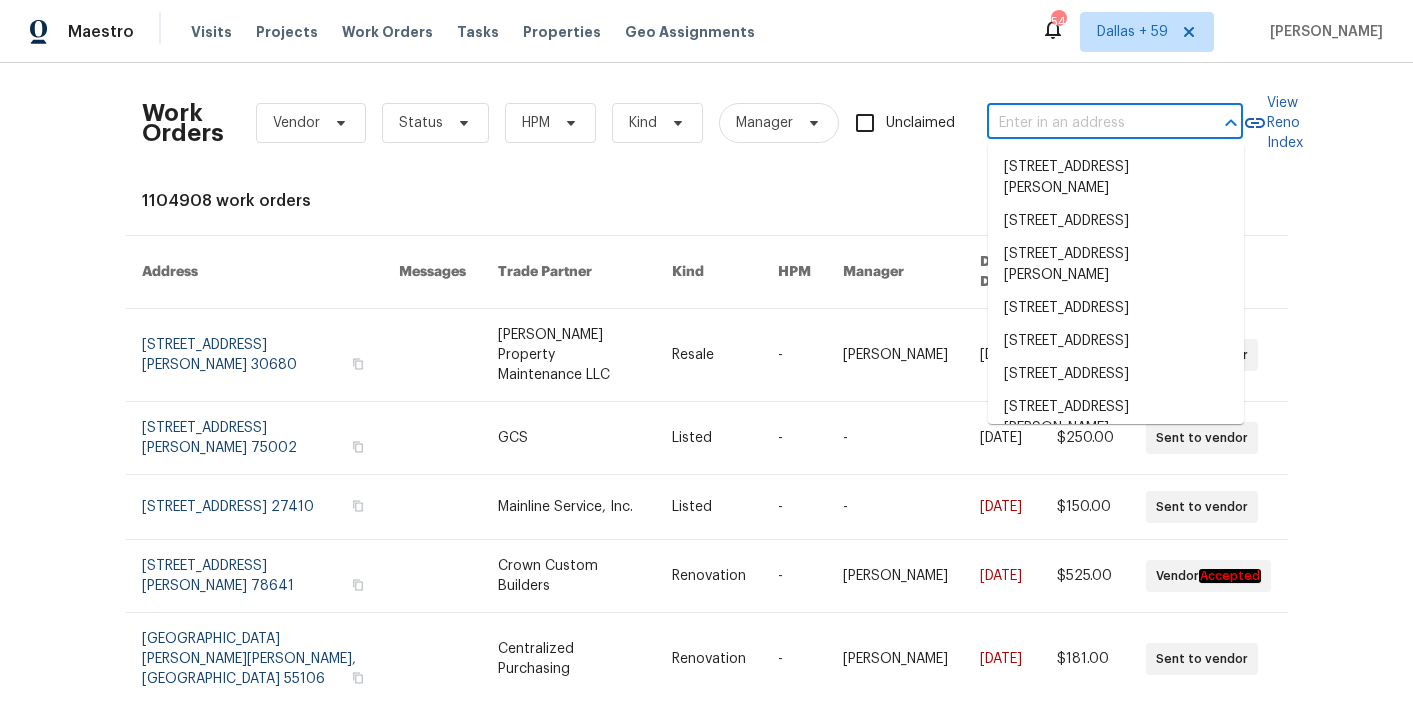 paste on "[STREET_ADDRESS]" 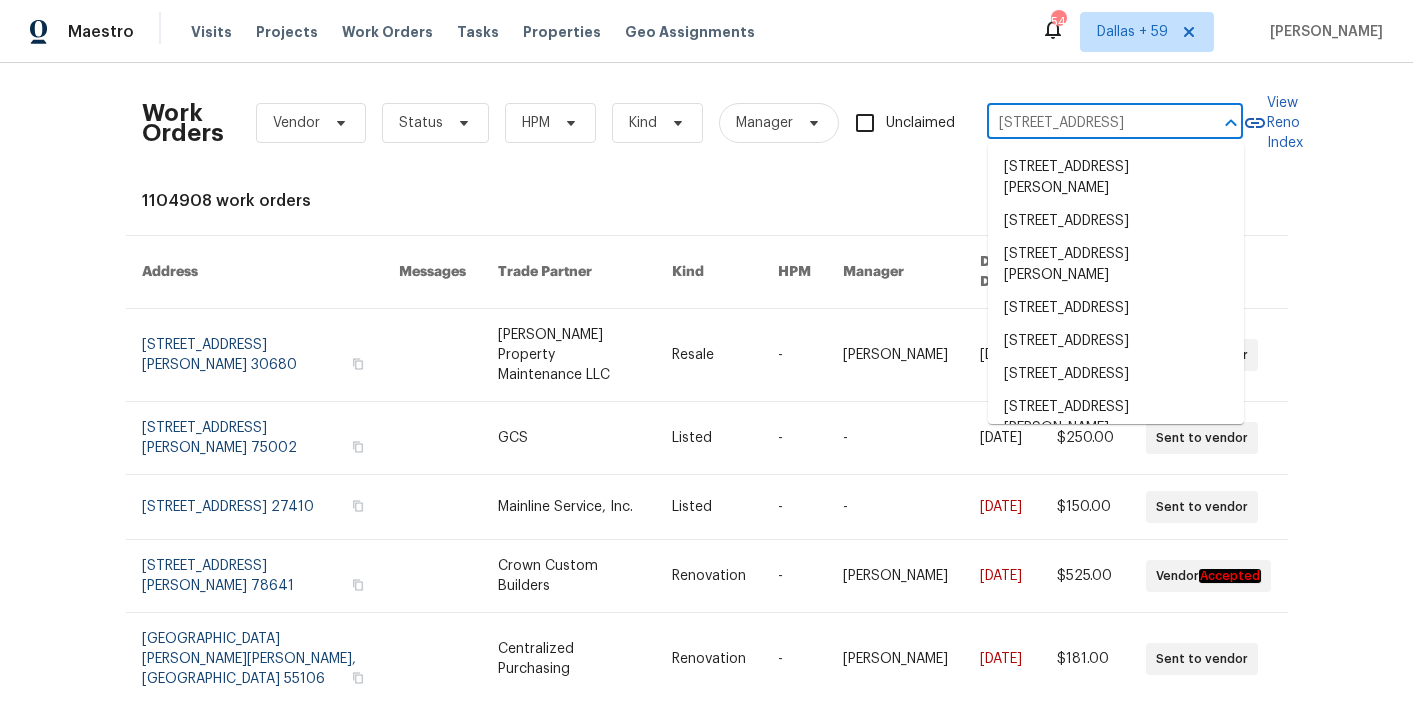scroll, scrollTop: 0, scrollLeft: 17, axis: horizontal 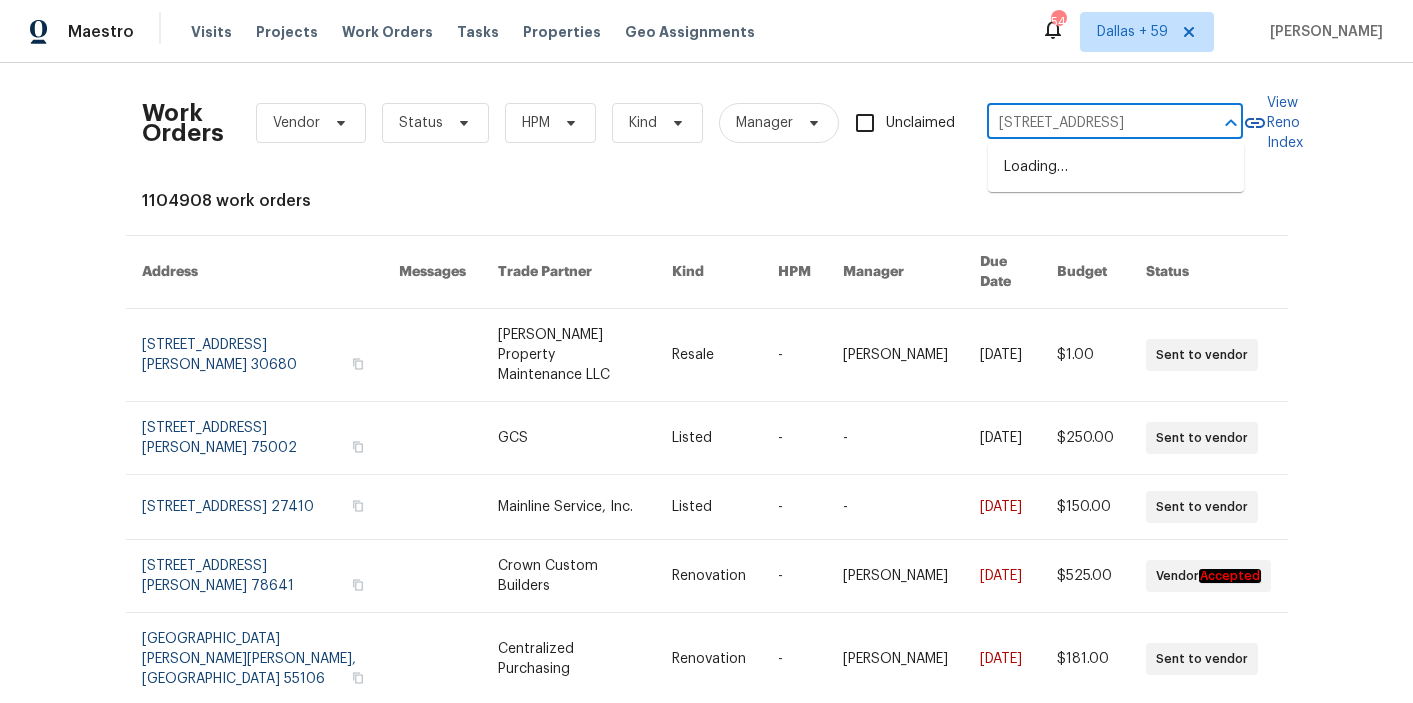 type on "[STREET_ADDRESS]" 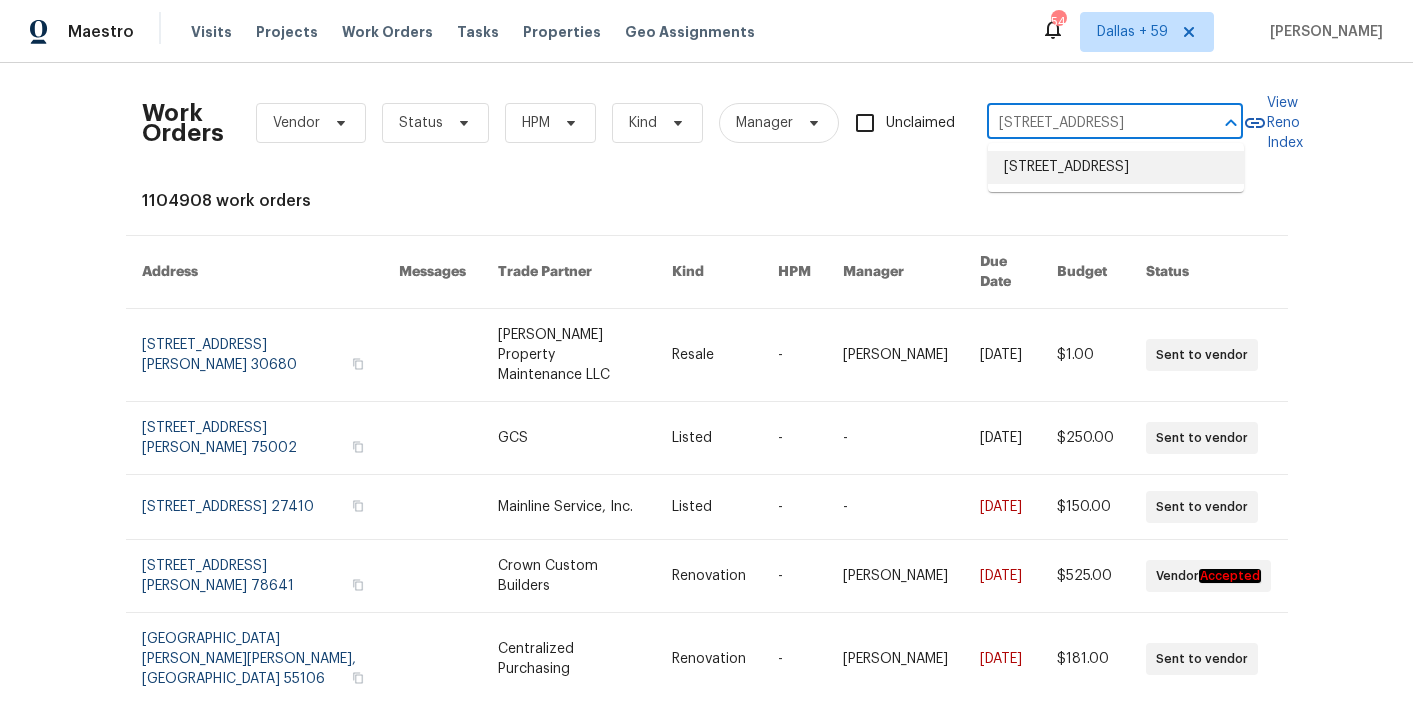 click on "[STREET_ADDRESS]" at bounding box center [1116, 167] 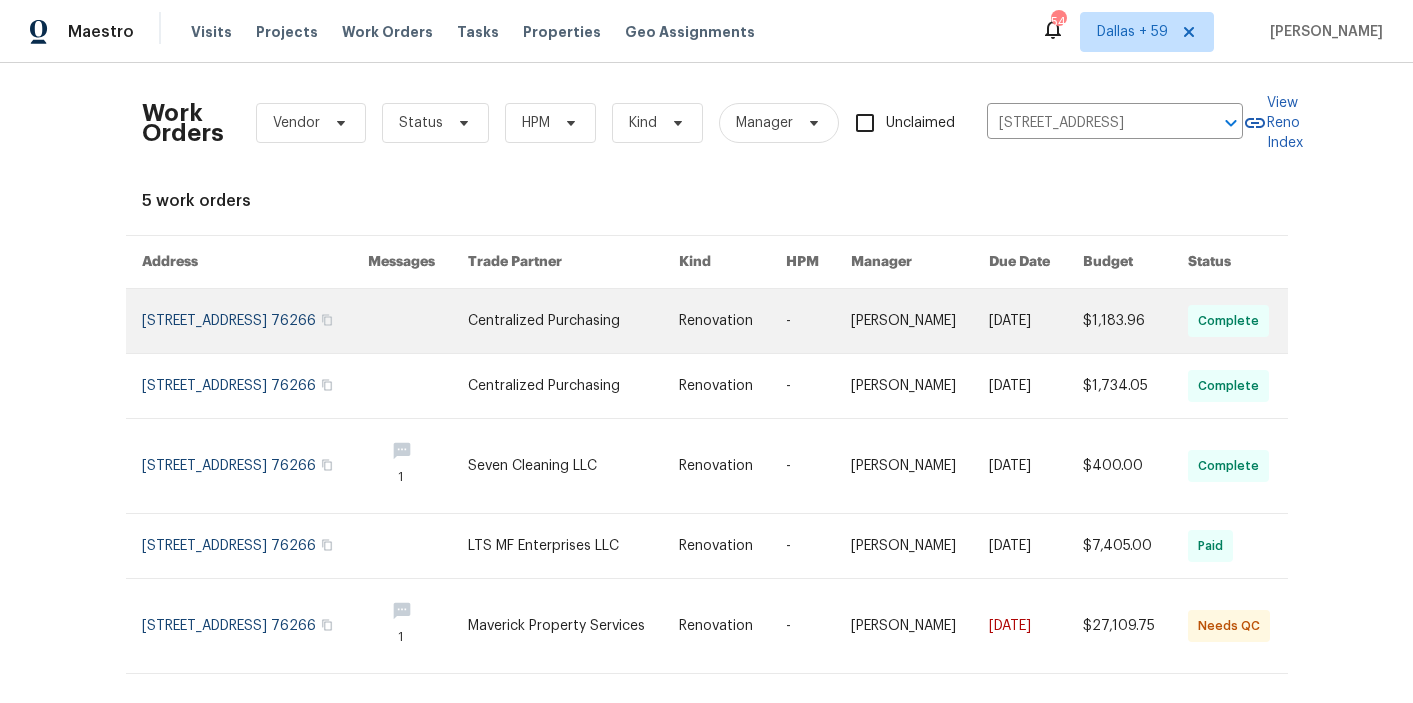 click at bounding box center [573, 321] 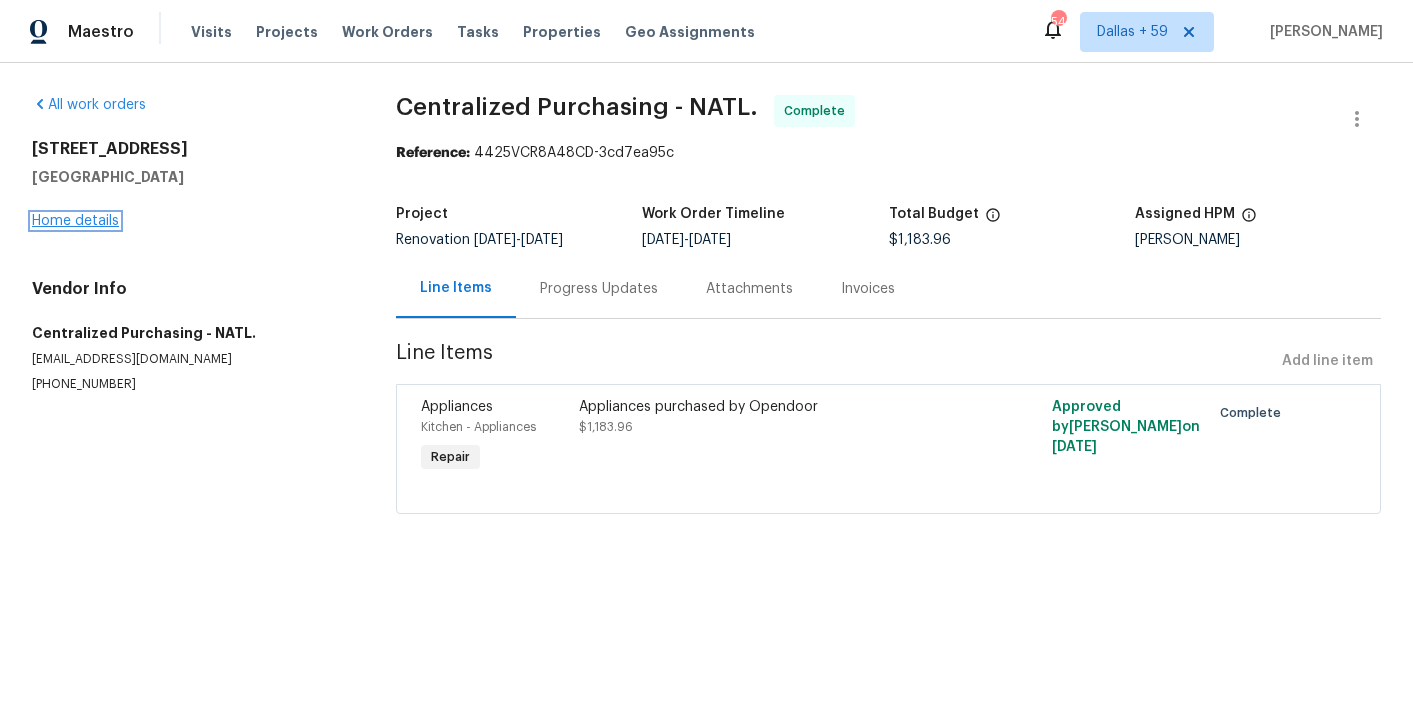 click on "Home details" at bounding box center (75, 221) 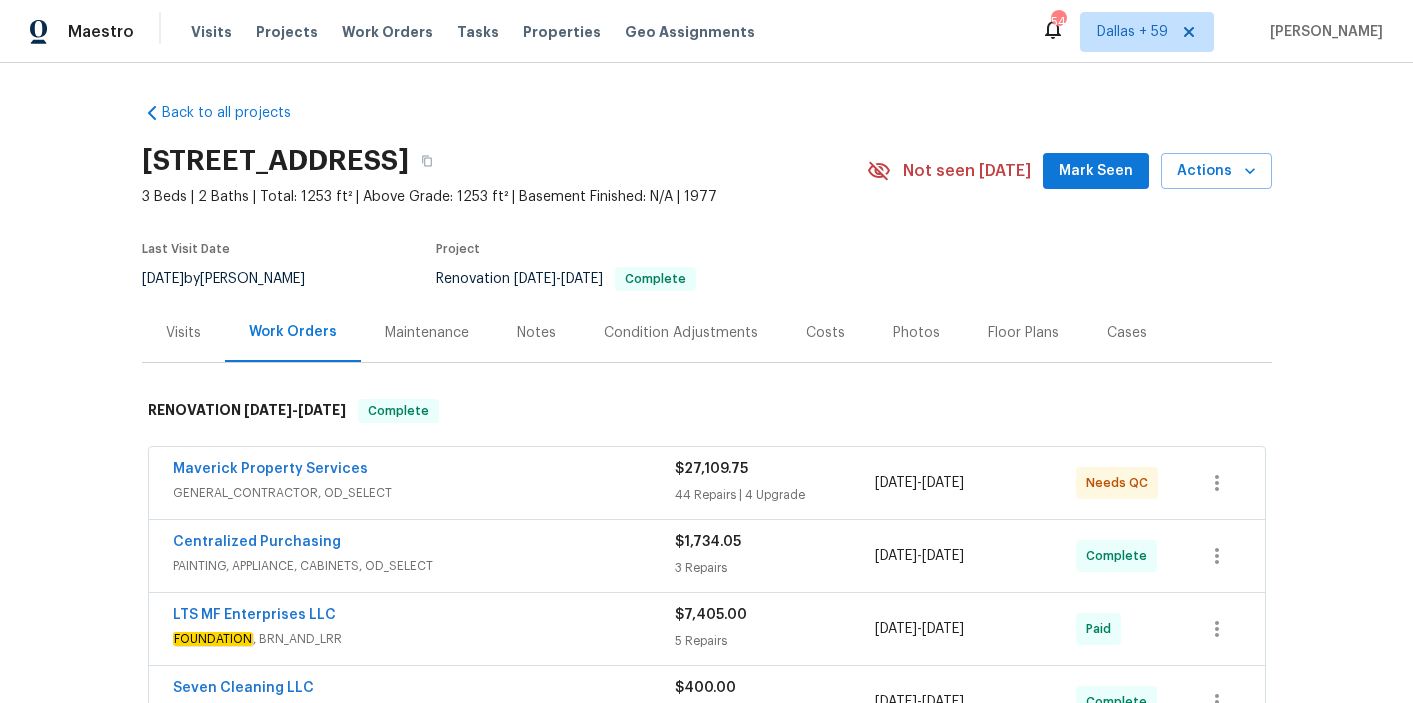 click on "Maverick Property Services GENERAL_CONTRACTOR, OD_SELECT $27,109.75 44 Repairs | 4 Upgrade 6/17/2025  -  7/4/2025 Needs QC" at bounding box center [707, 483] 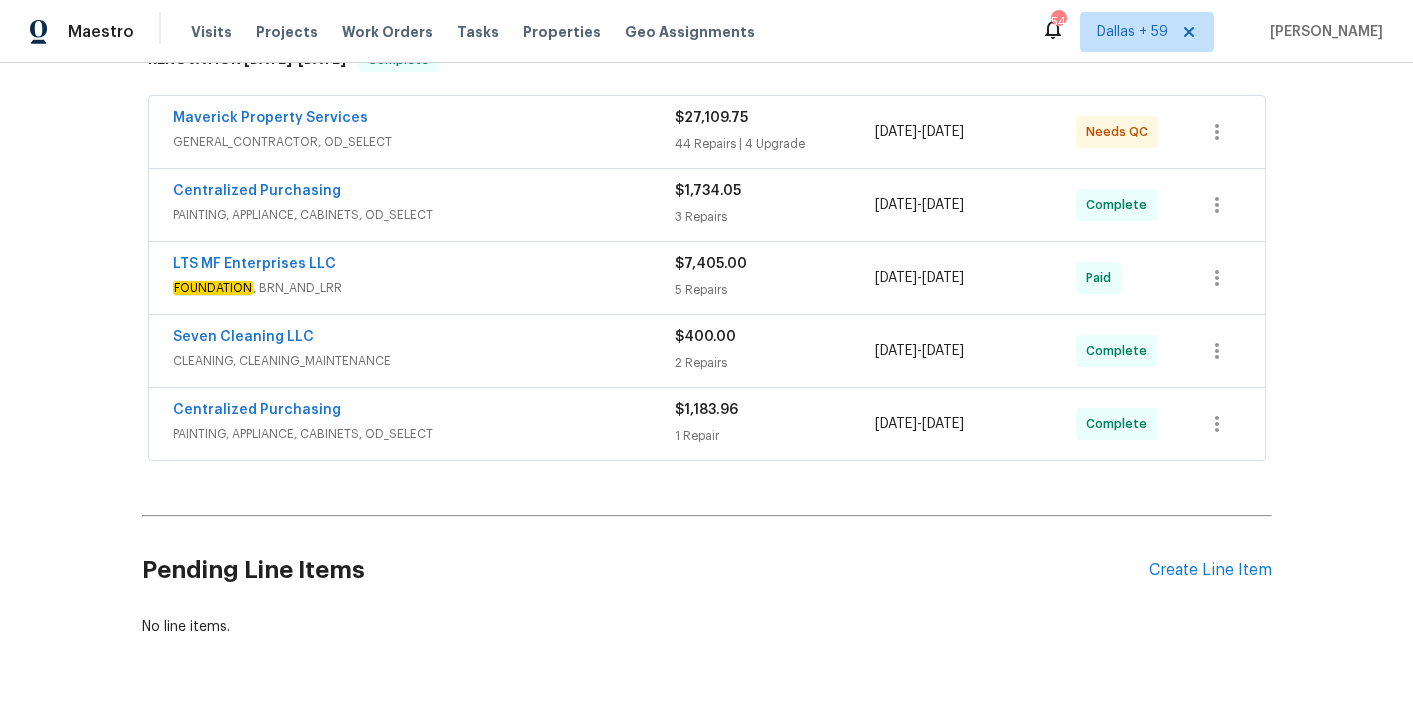 scroll, scrollTop: 384, scrollLeft: 0, axis: vertical 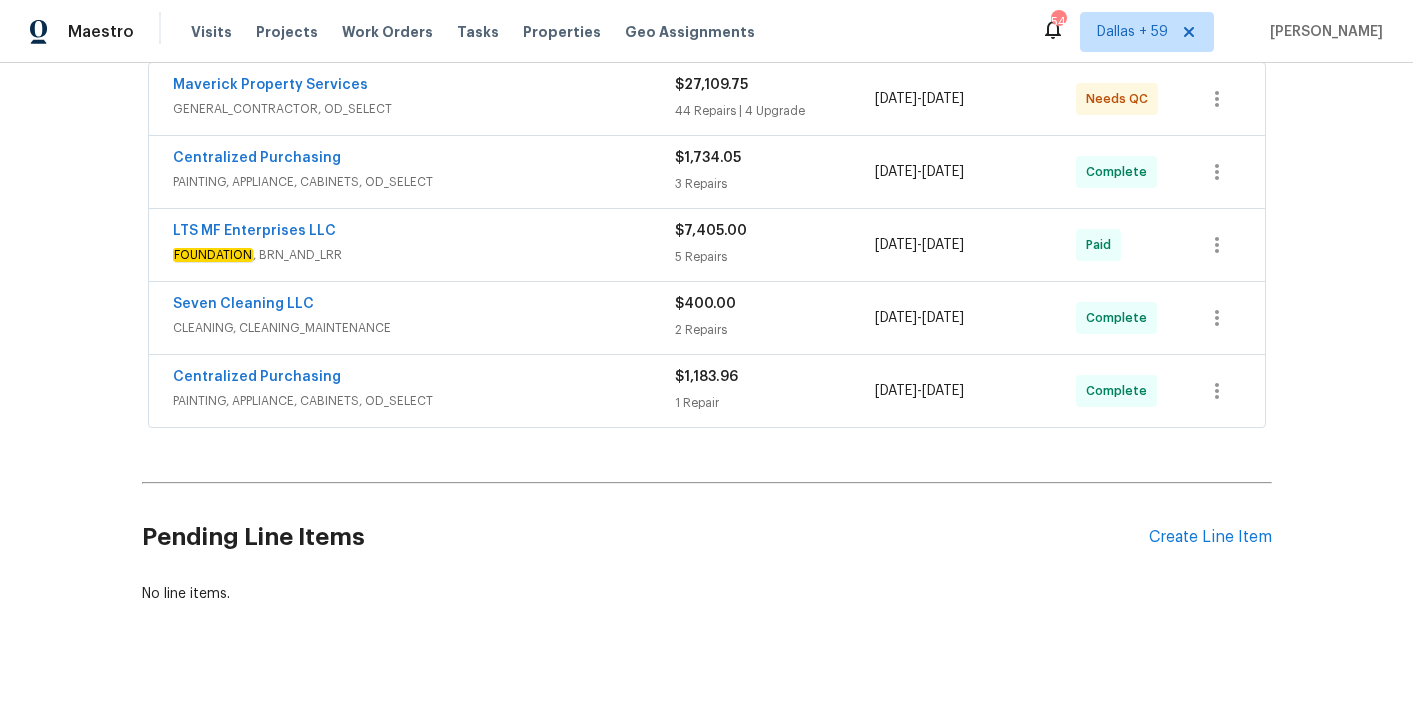 click on "Centralized Purchasing" at bounding box center [424, 379] 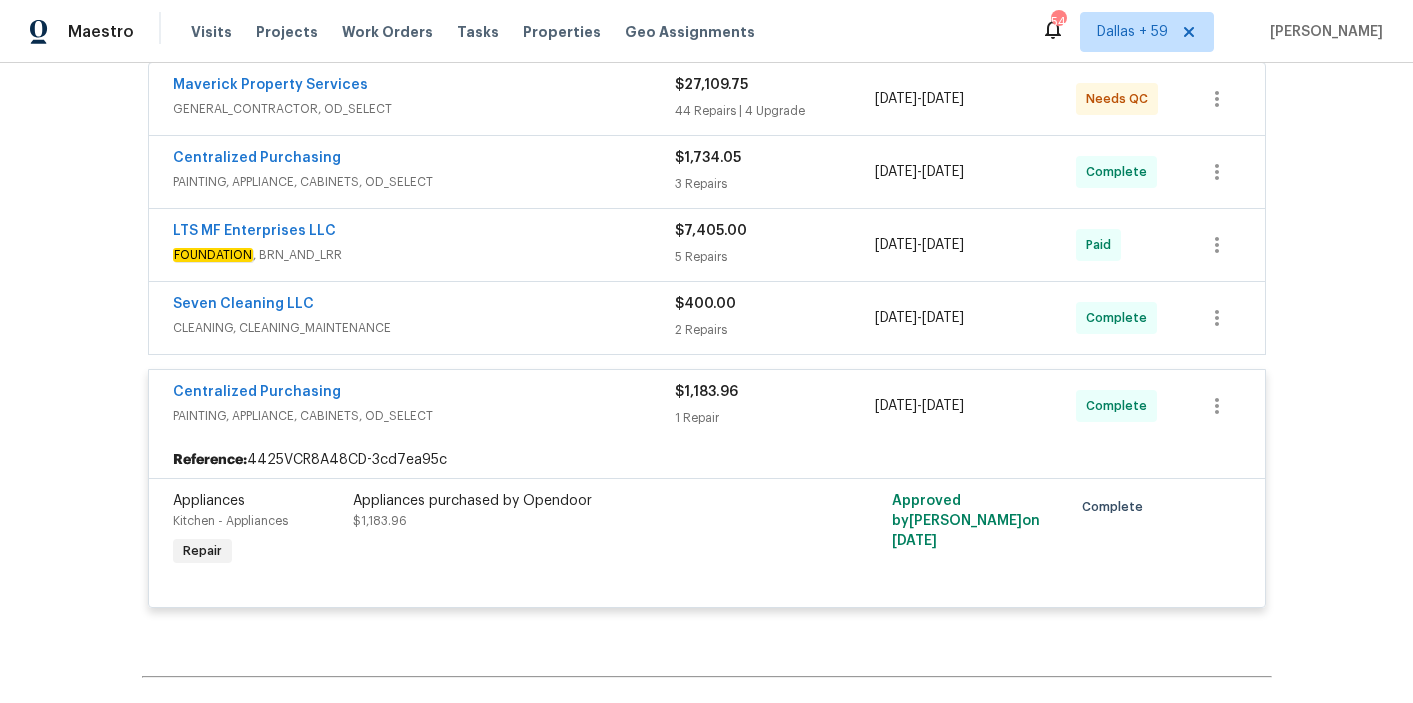 scroll, scrollTop: 345, scrollLeft: 0, axis: vertical 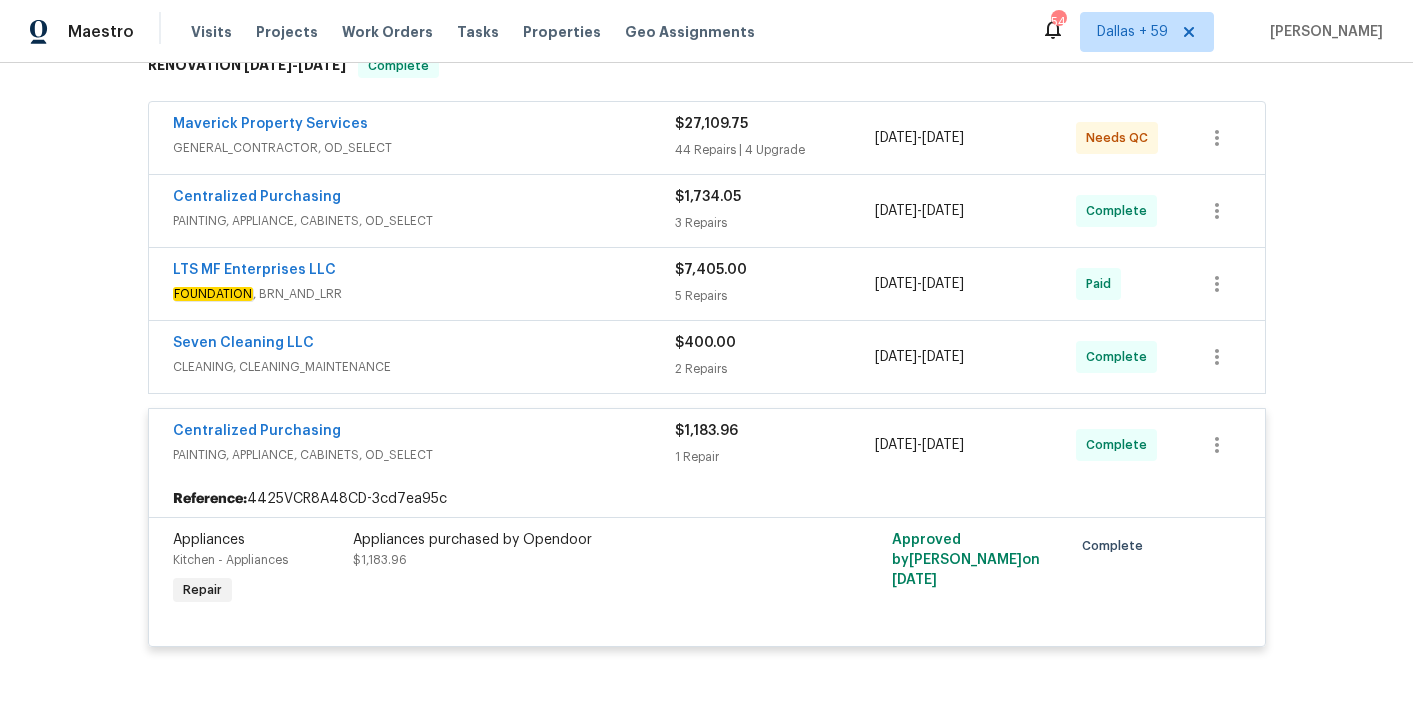 click on "Seven Cleaning LLC" at bounding box center (424, 345) 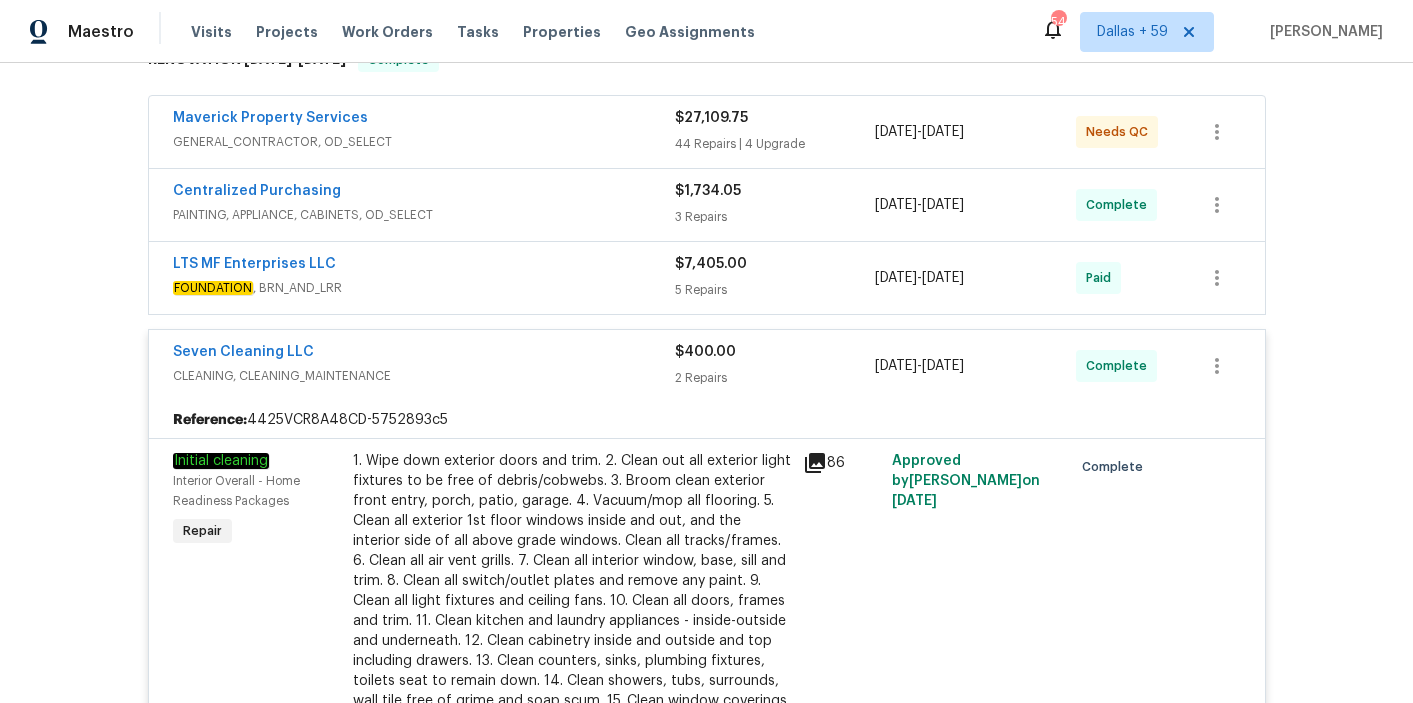 scroll, scrollTop: 237, scrollLeft: 0, axis: vertical 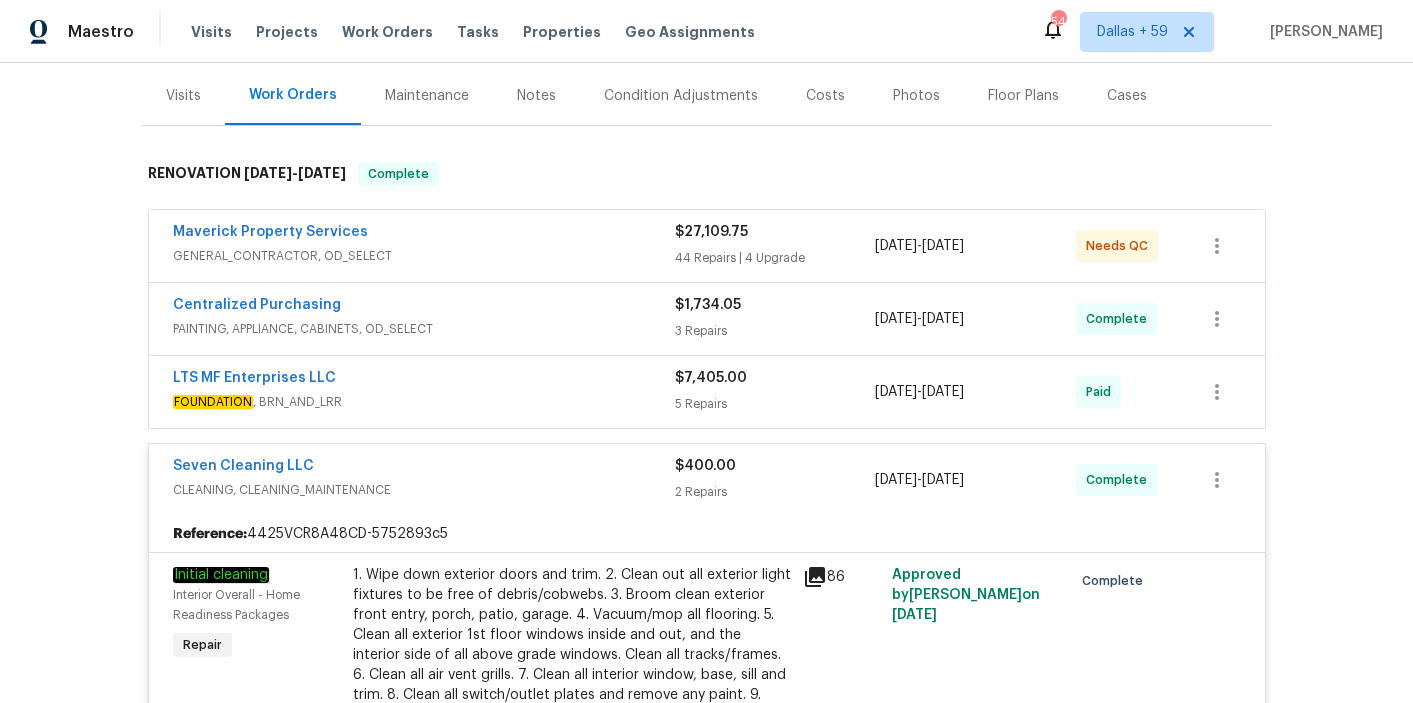 click on "FOUNDATION , BRN_AND_LRR" at bounding box center [424, 402] 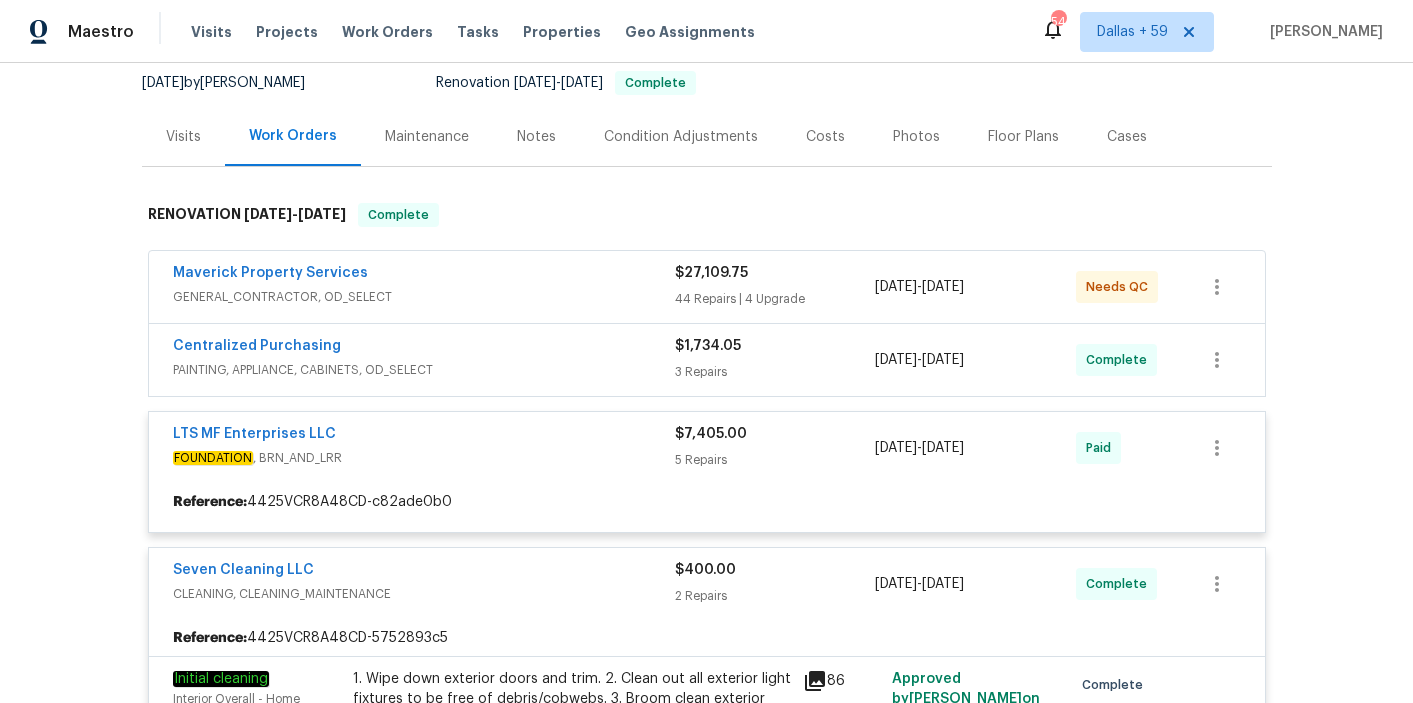 scroll, scrollTop: 179, scrollLeft: 0, axis: vertical 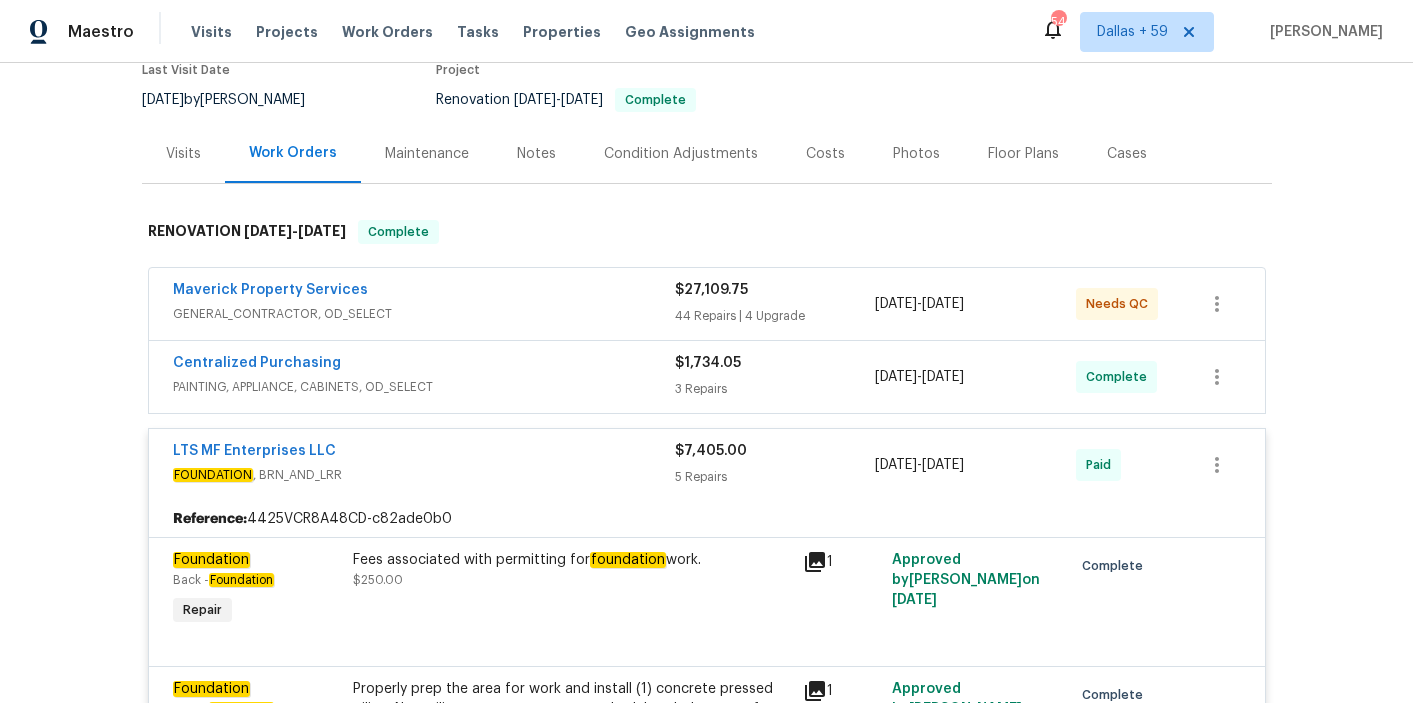 click on "PAINTING, APPLIANCE, CABINETS, OD_SELECT" at bounding box center (424, 387) 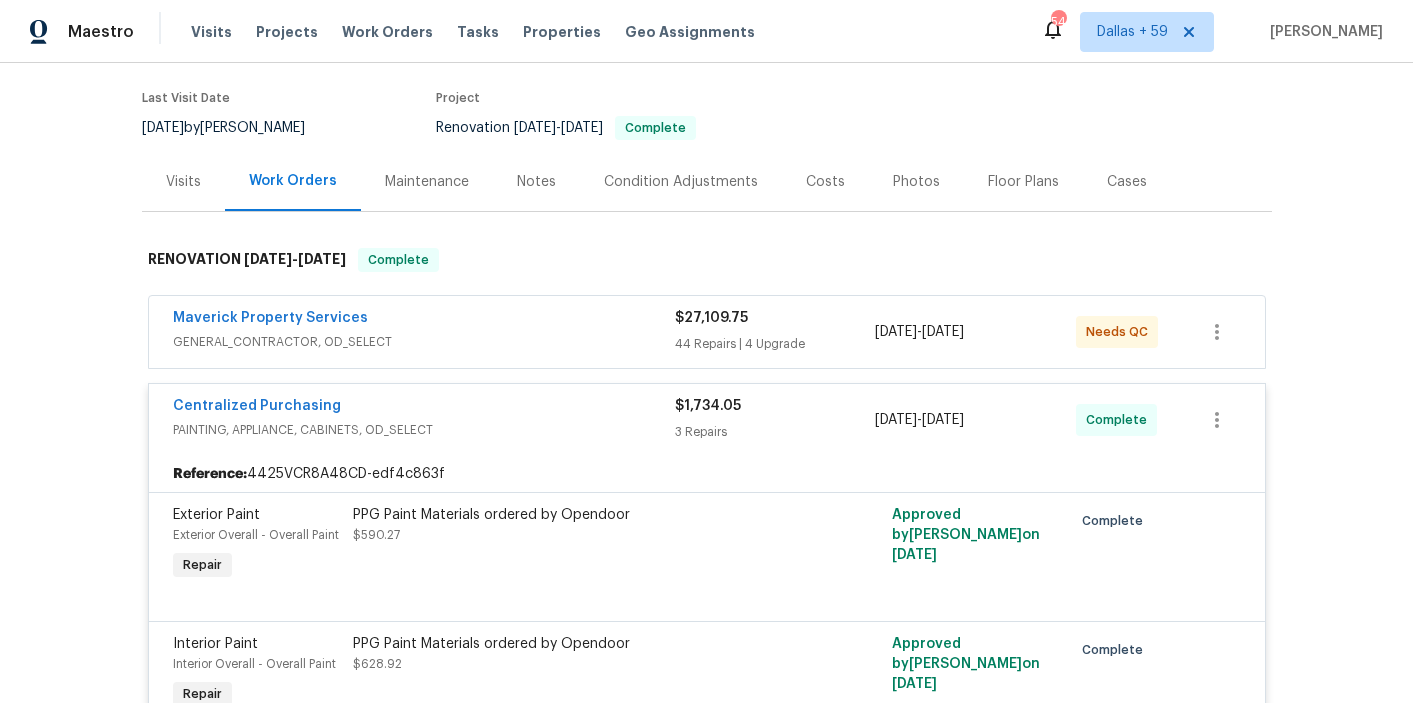 scroll, scrollTop: 36, scrollLeft: 0, axis: vertical 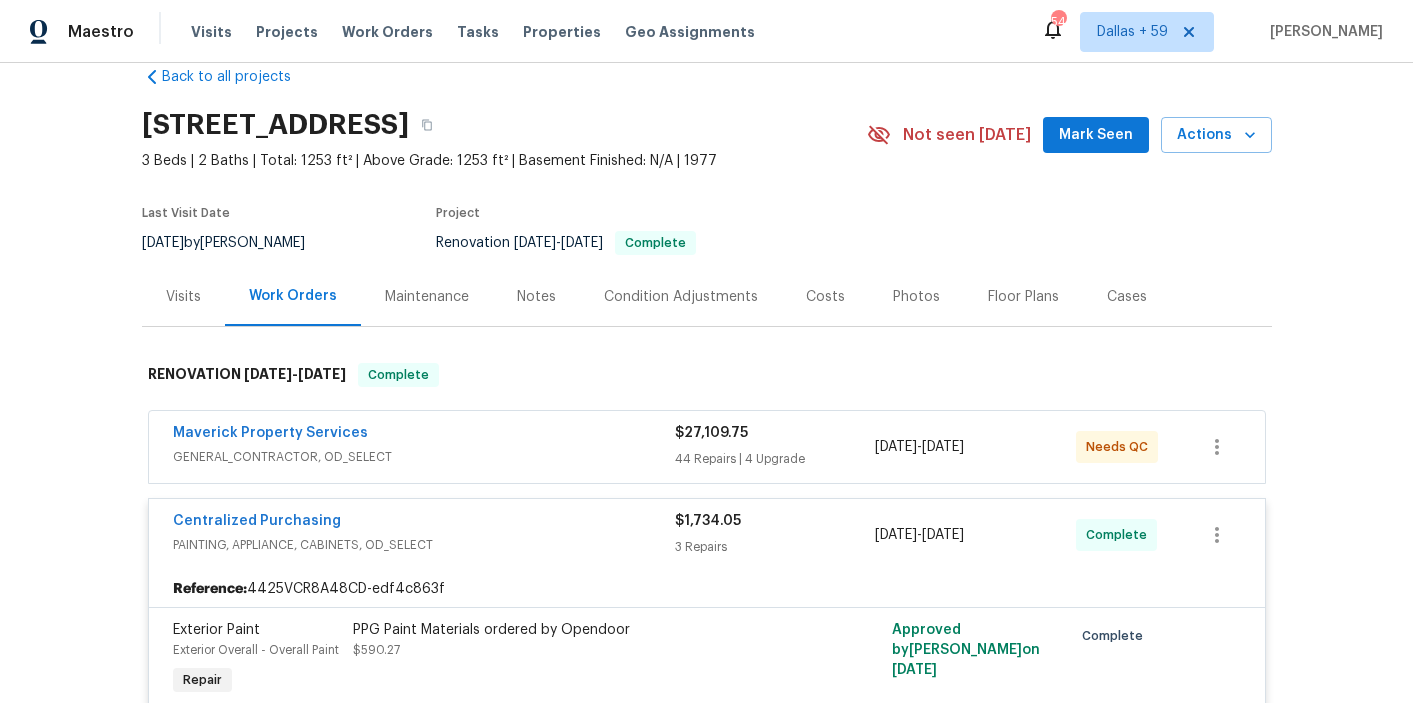click on "Maverick Property Services" at bounding box center [424, 435] 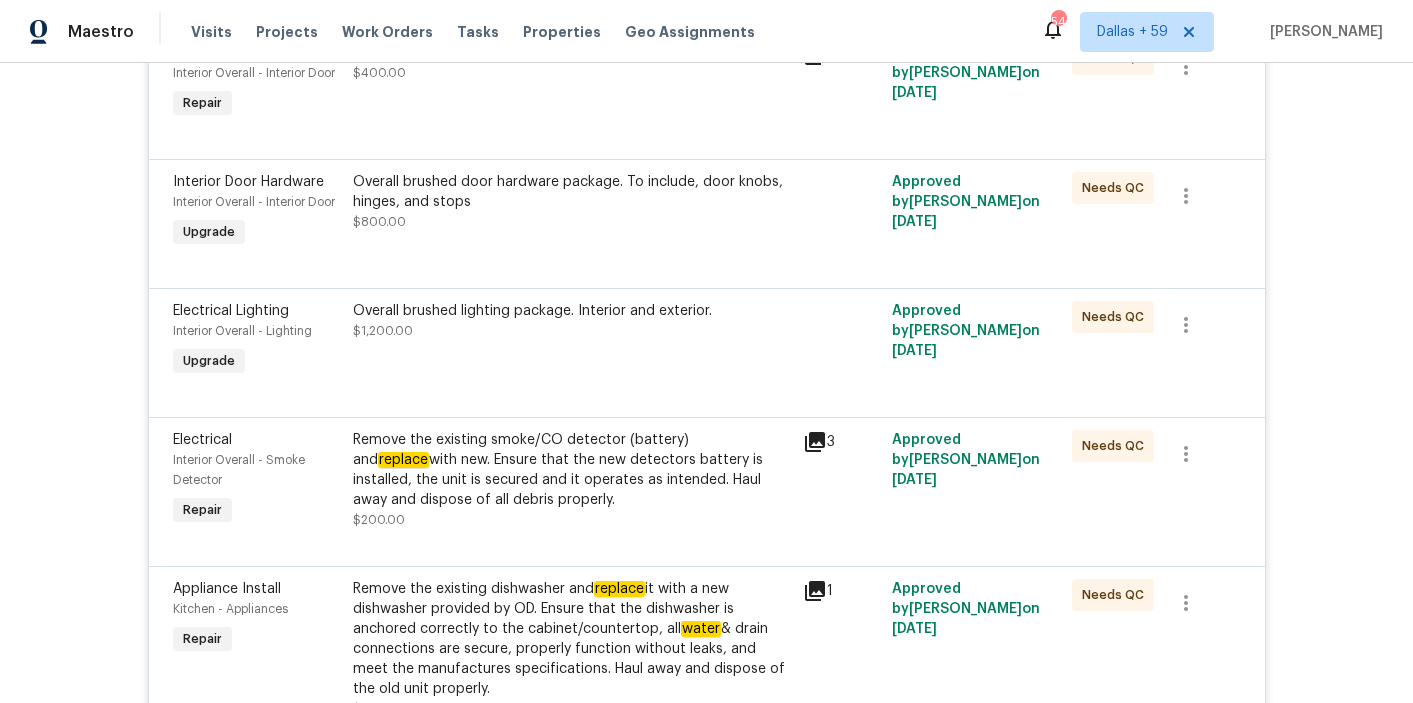 scroll, scrollTop: 6944, scrollLeft: 0, axis: vertical 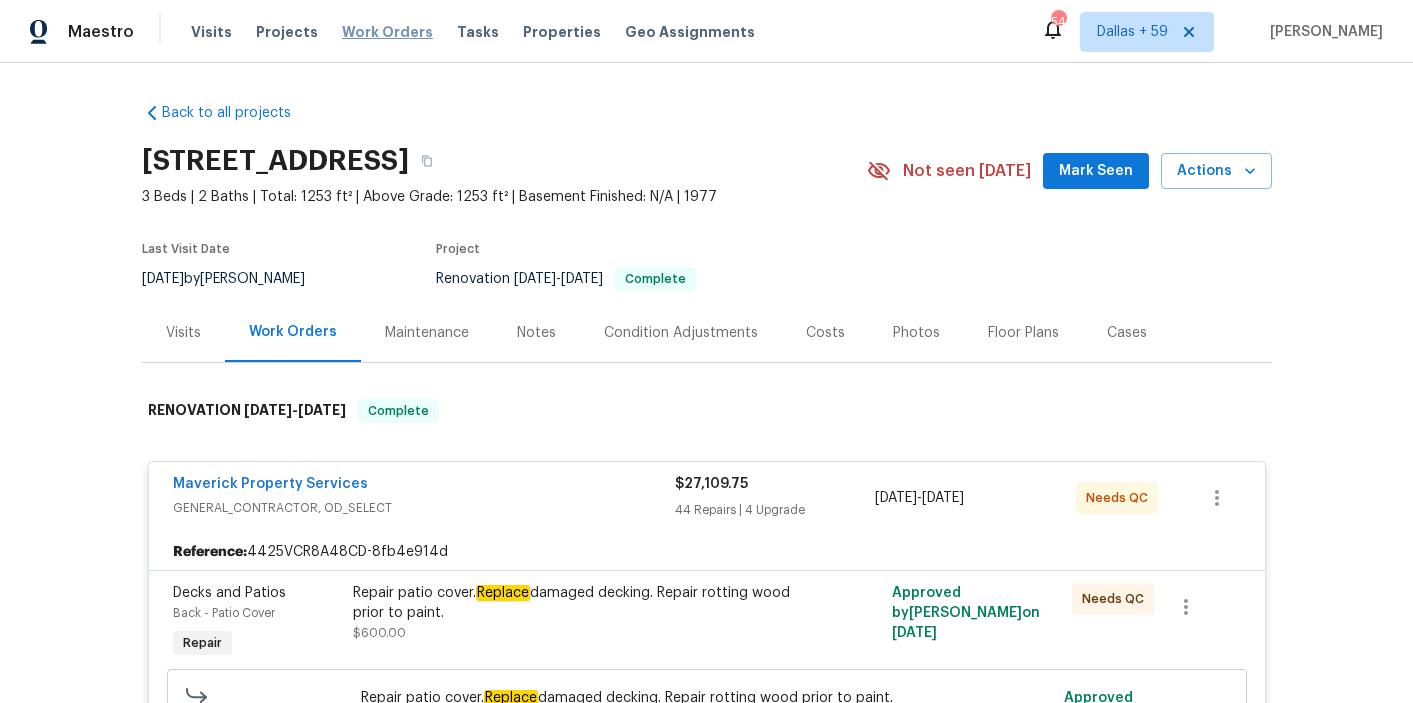 click on "Work Orders" at bounding box center (387, 32) 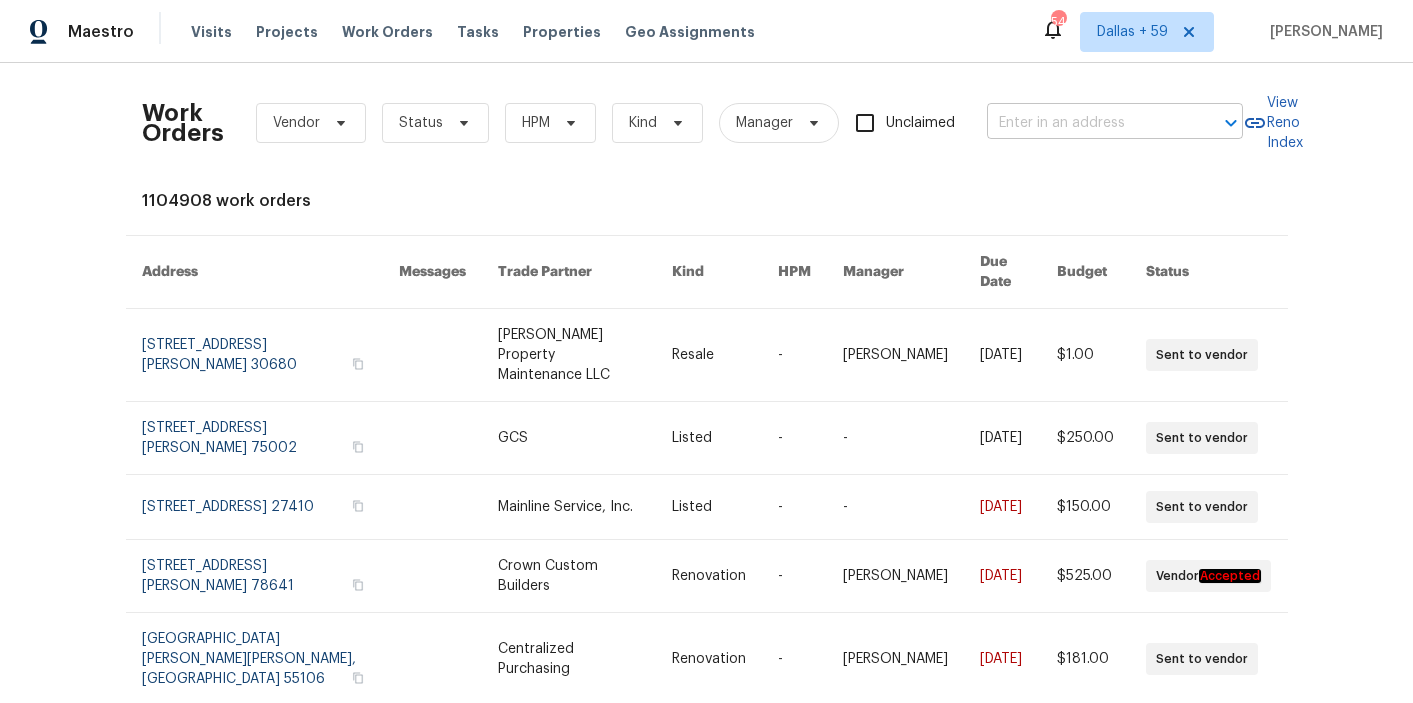 click at bounding box center [1087, 123] 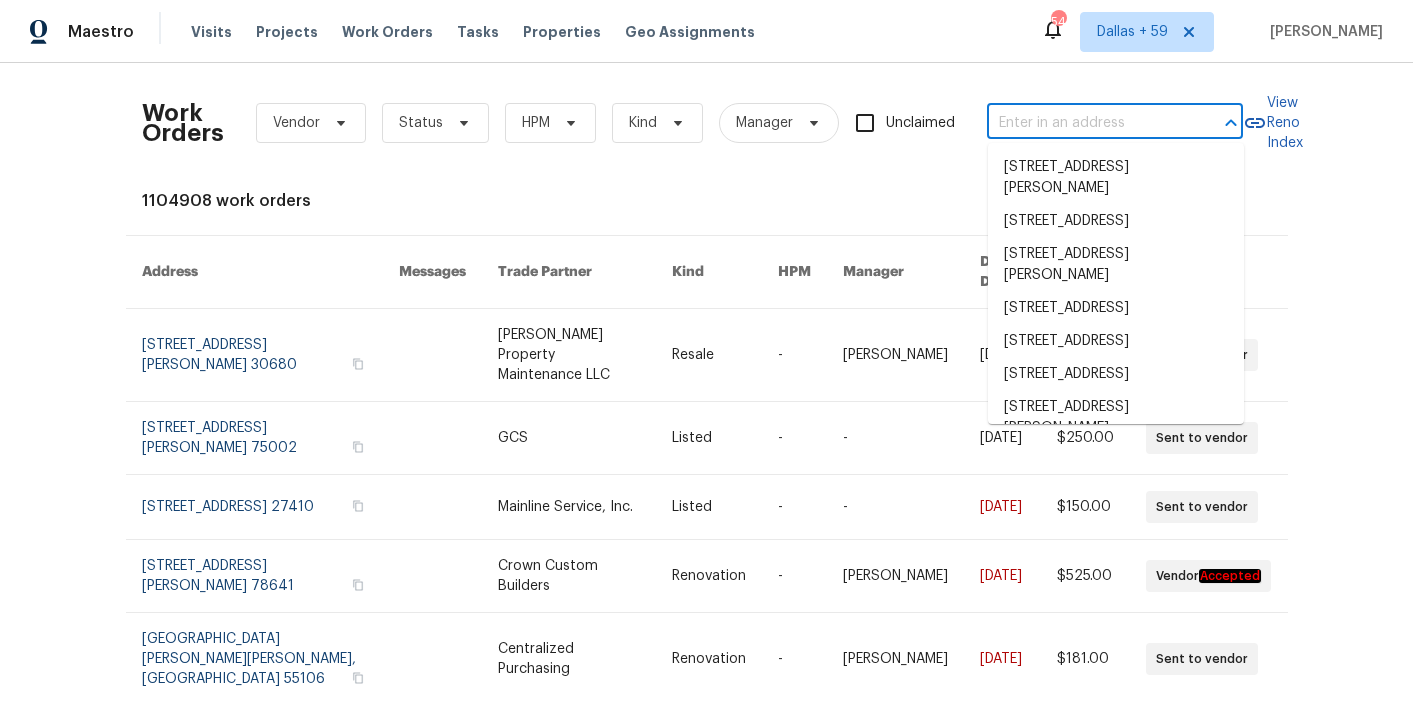 paste on "1225 La Fonda St, Bernalillo, NM 87004" 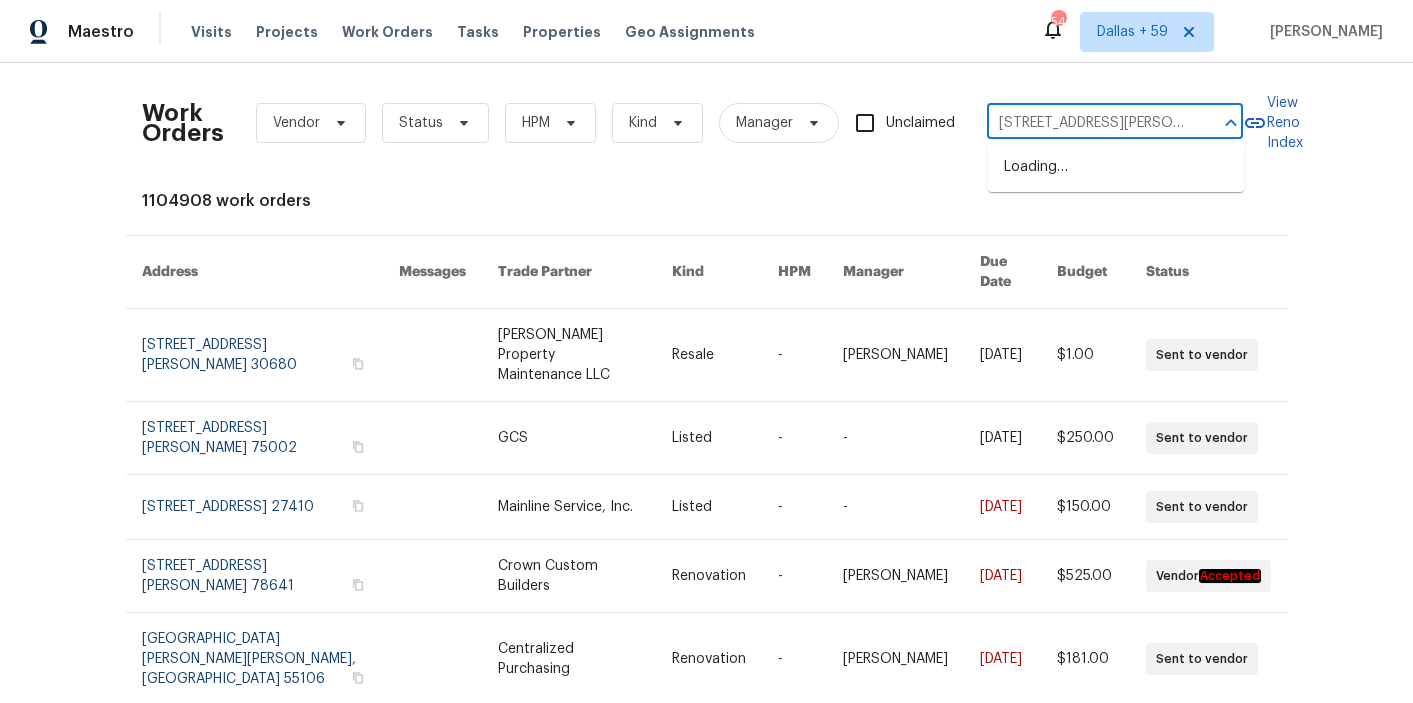 scroll, scrollTop: 0, scrollLeft: 65, axis: horizontal 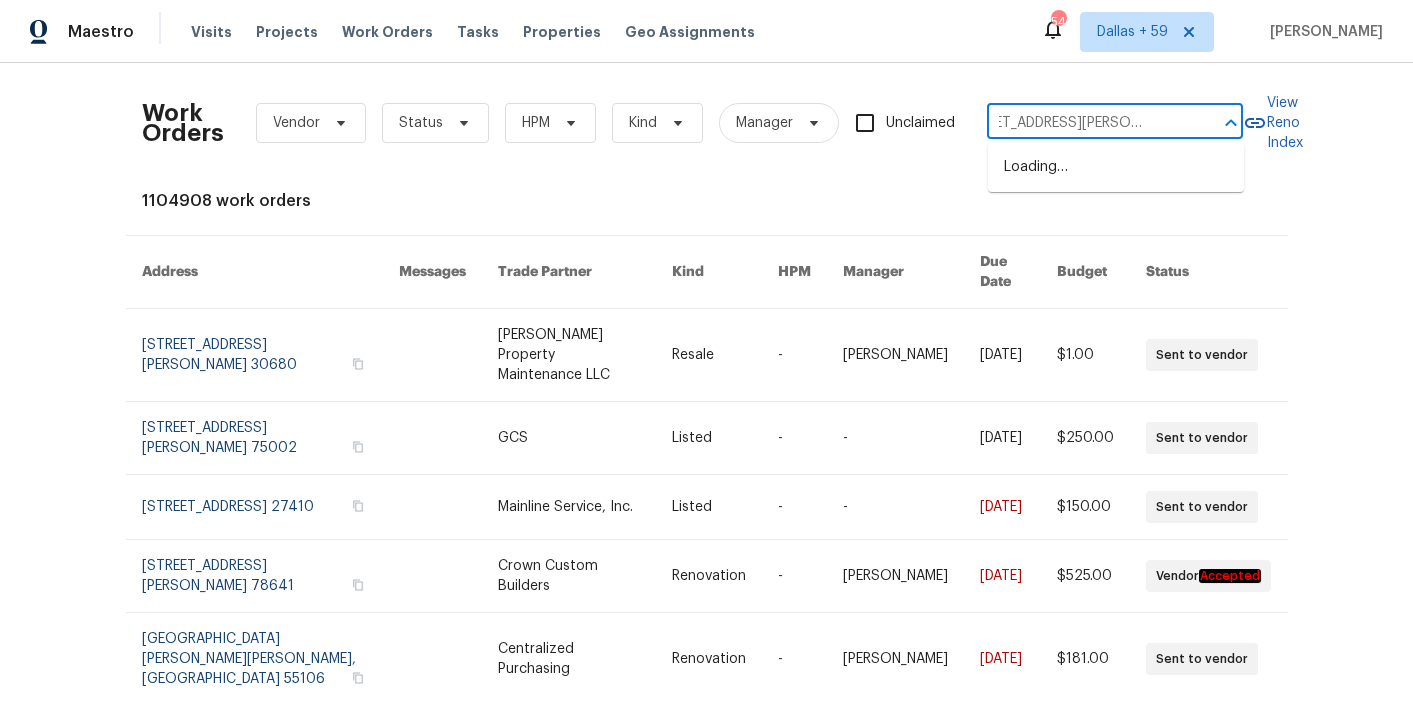 type on "1225 La Fonda St, Bernalillo, NM 87004" 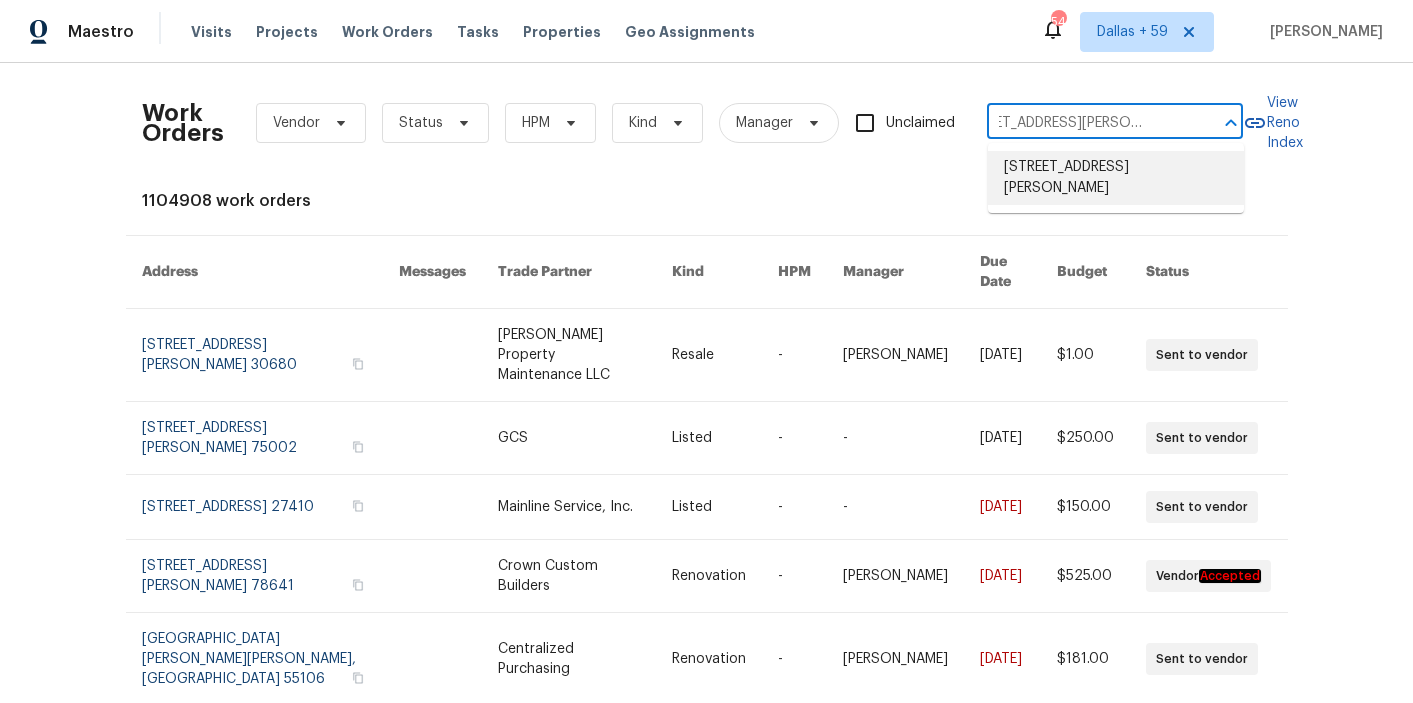 click on "1225 La Fonda St, Bernalillo, NM 87004" at bounding box center (1116, 178) 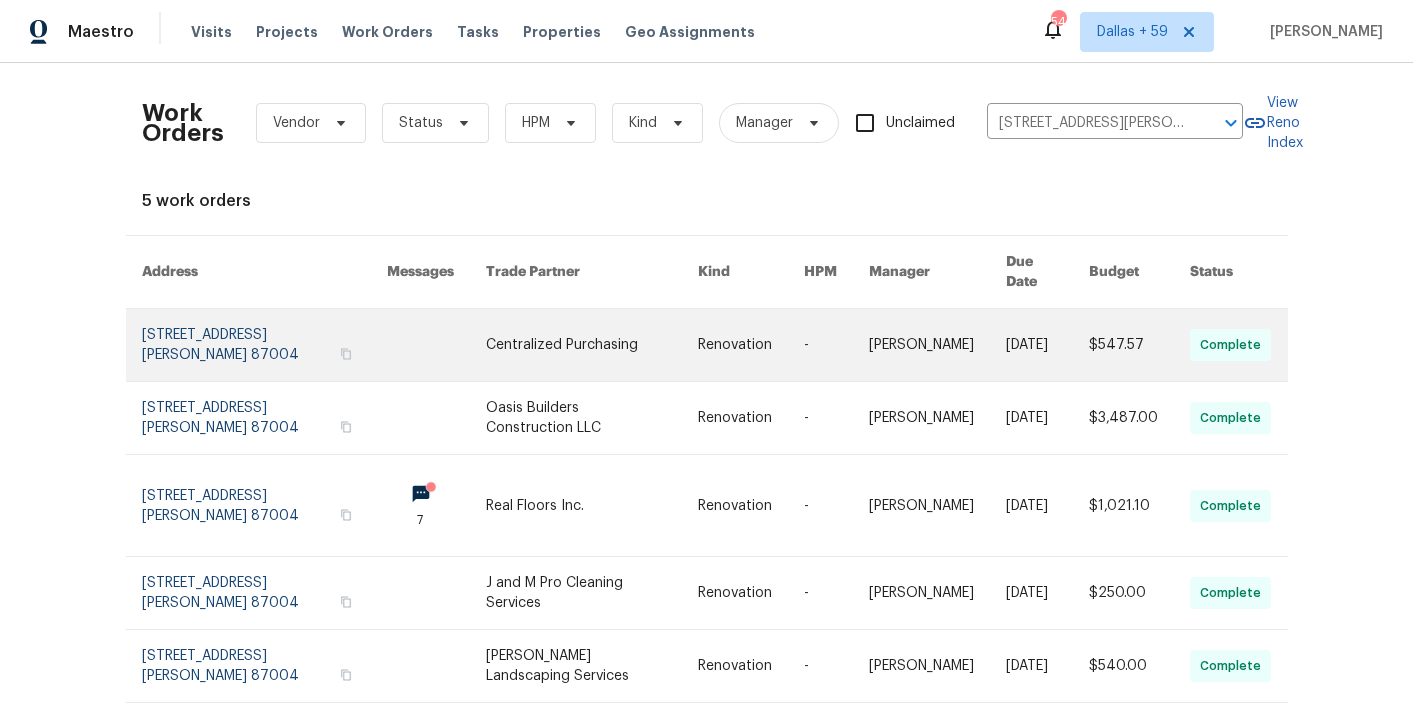 click at bounding box center [592, 345] 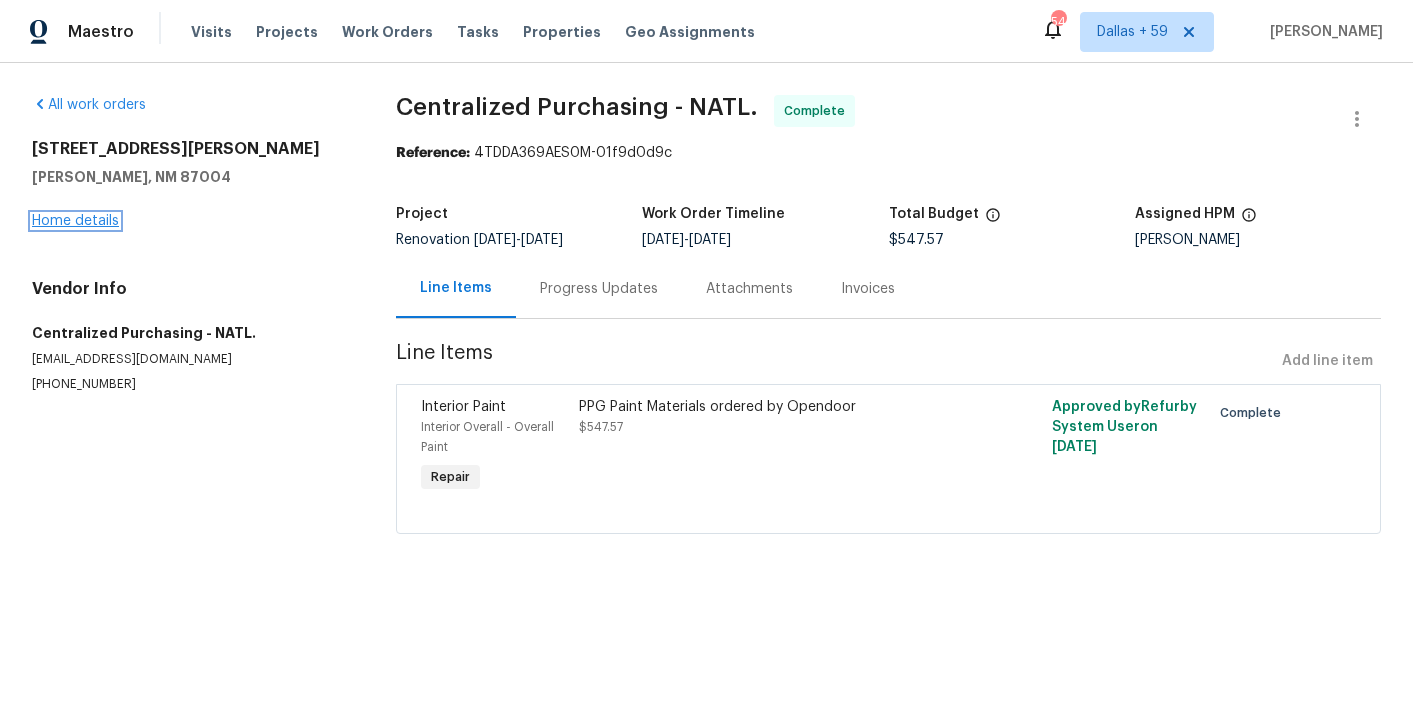 click on "Home details" at bounding box center [75, 221] 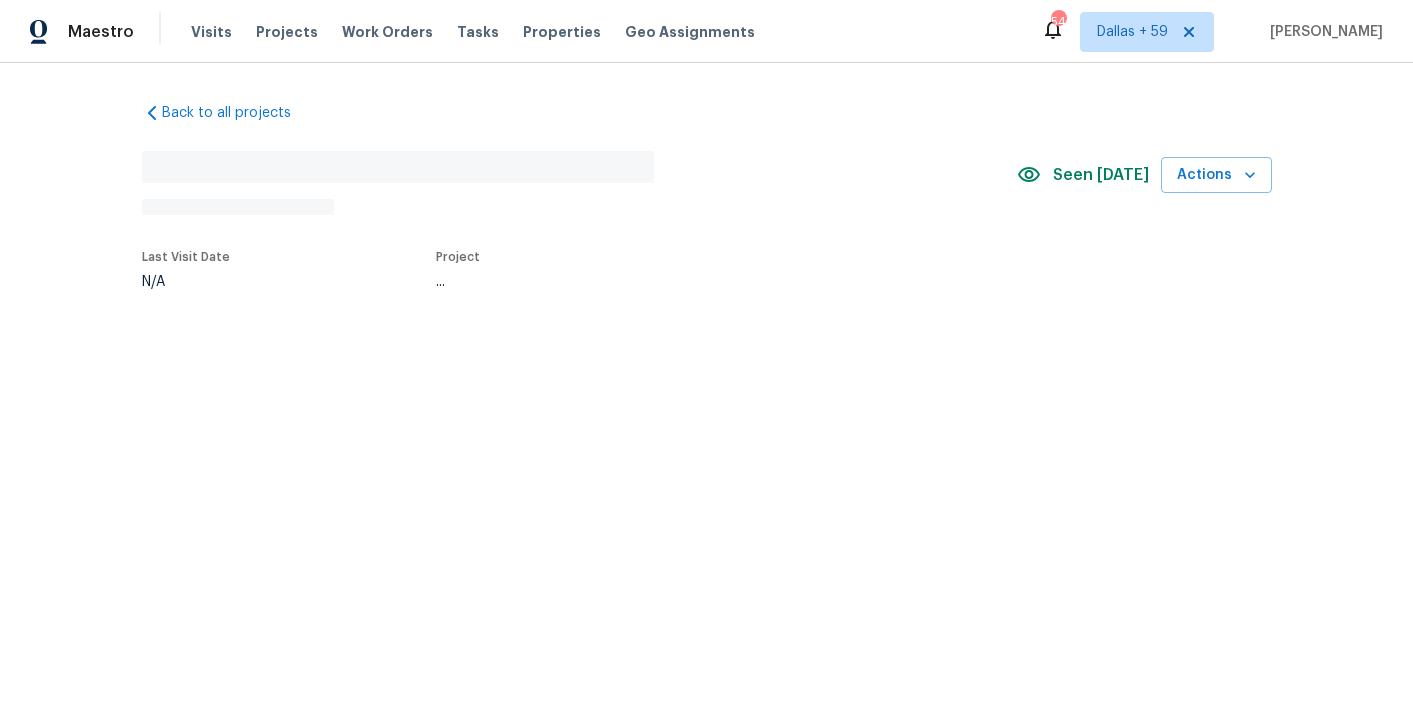 scroll, scrollTop: 14, scrollLeft: 0, axis: vertical 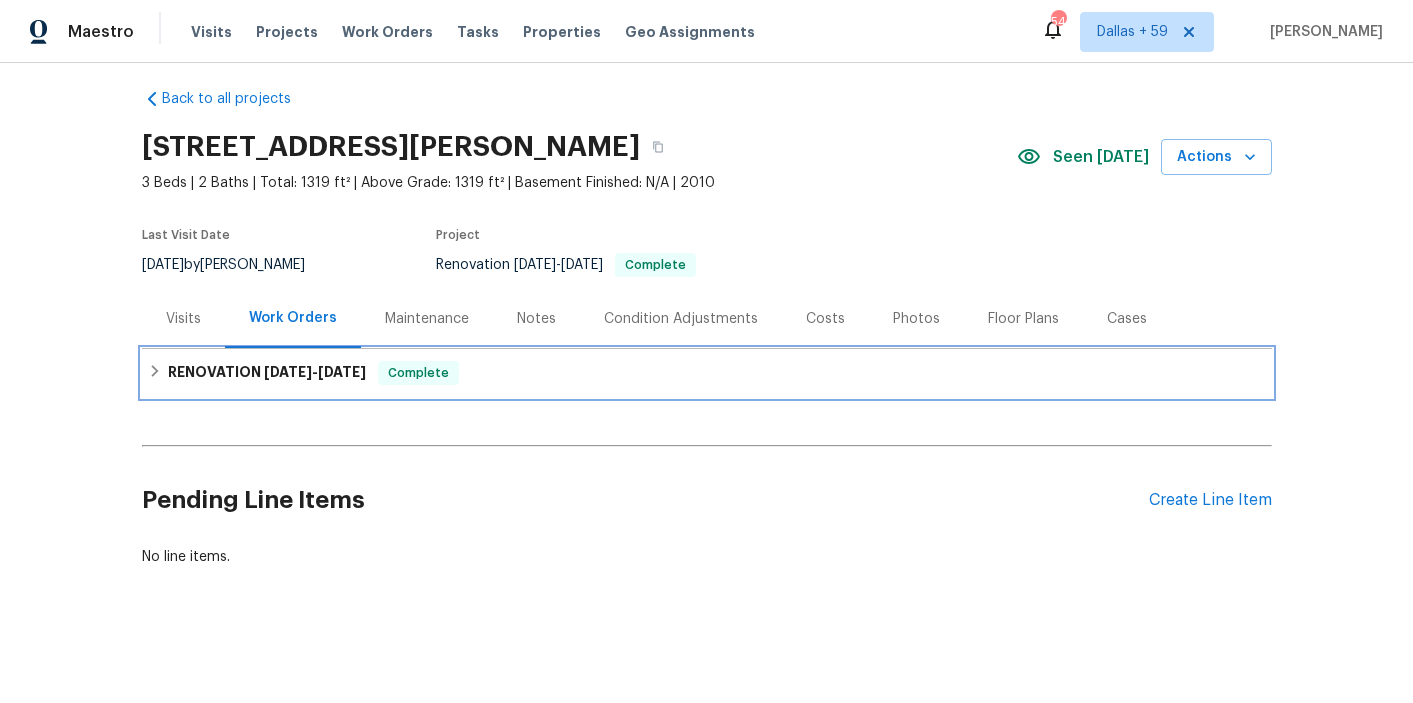 click on "RENOVATION   7/2/25  -  7/7/25 Complete" at bounding box center [707, 373] 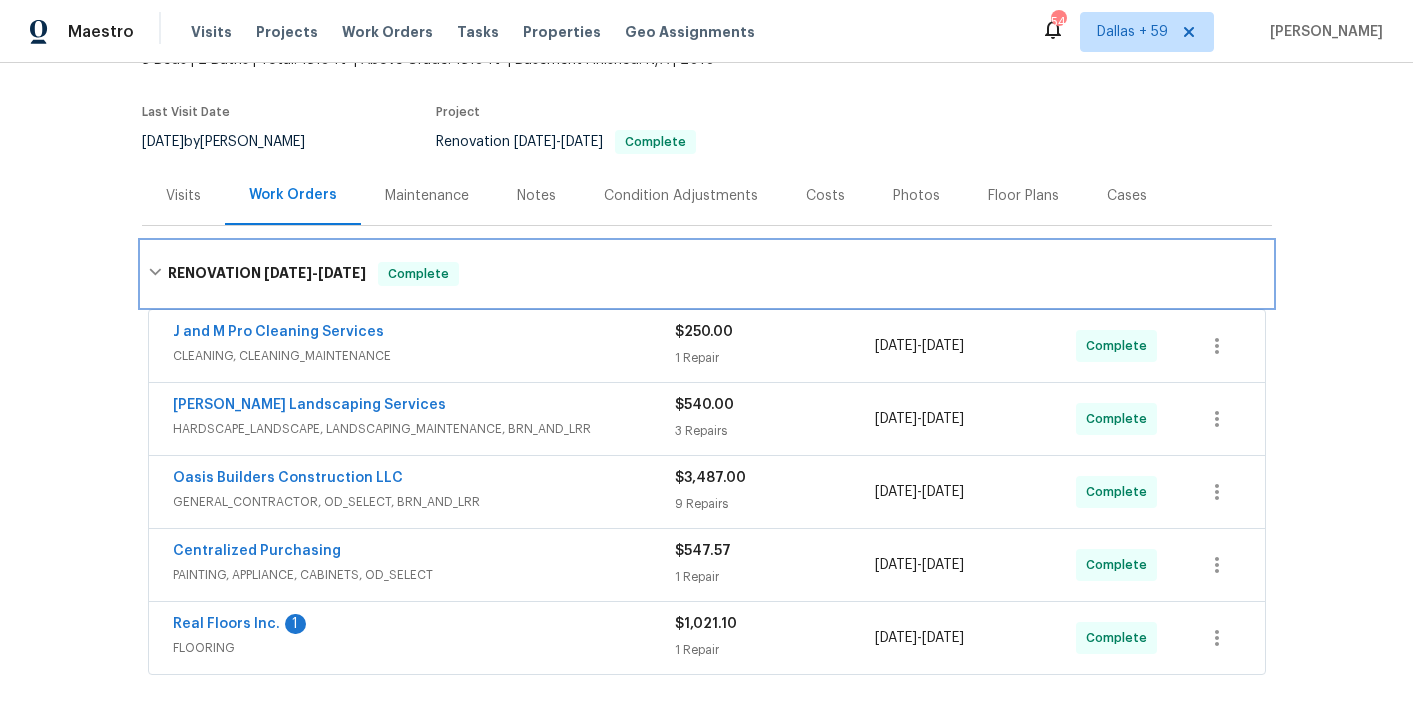 scroll, scrollTop: 421, scrollLeft: 0, axis: vertical 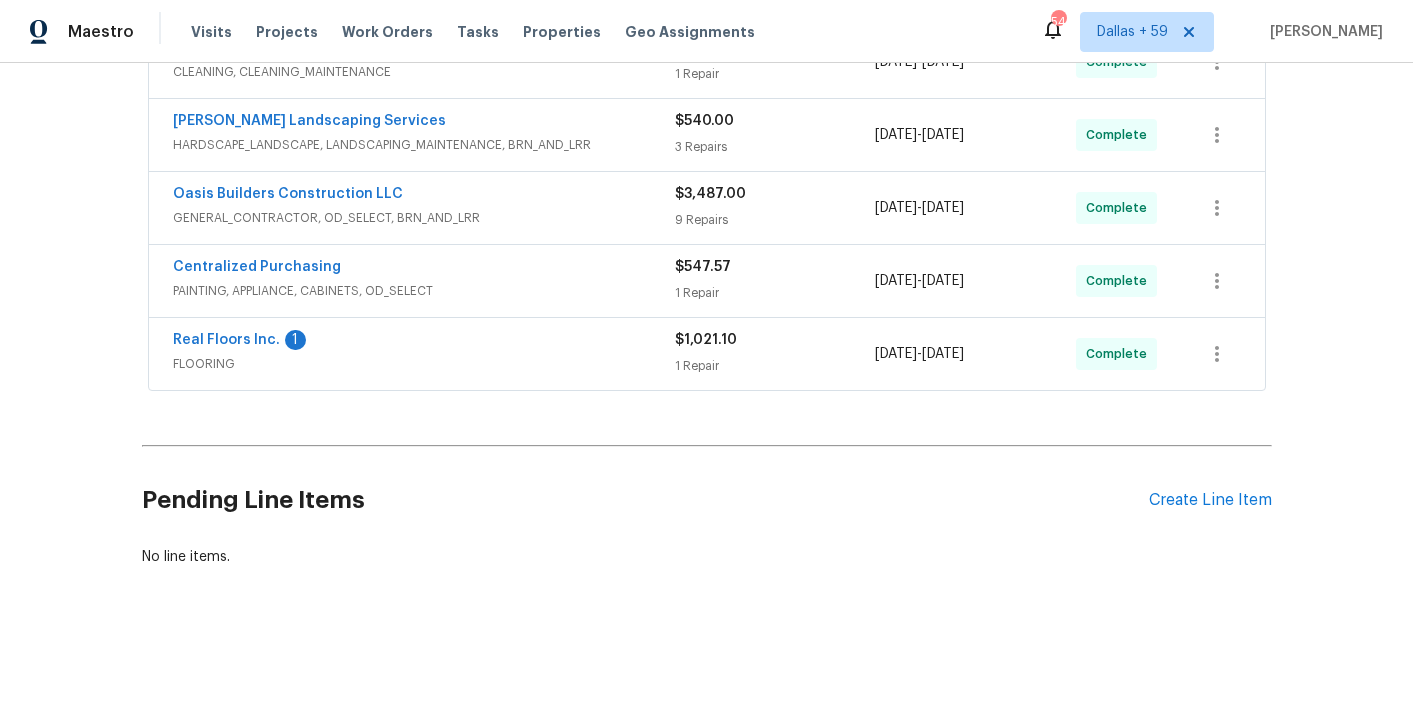 click on "FLOORING" at bounding box center [424, 364] 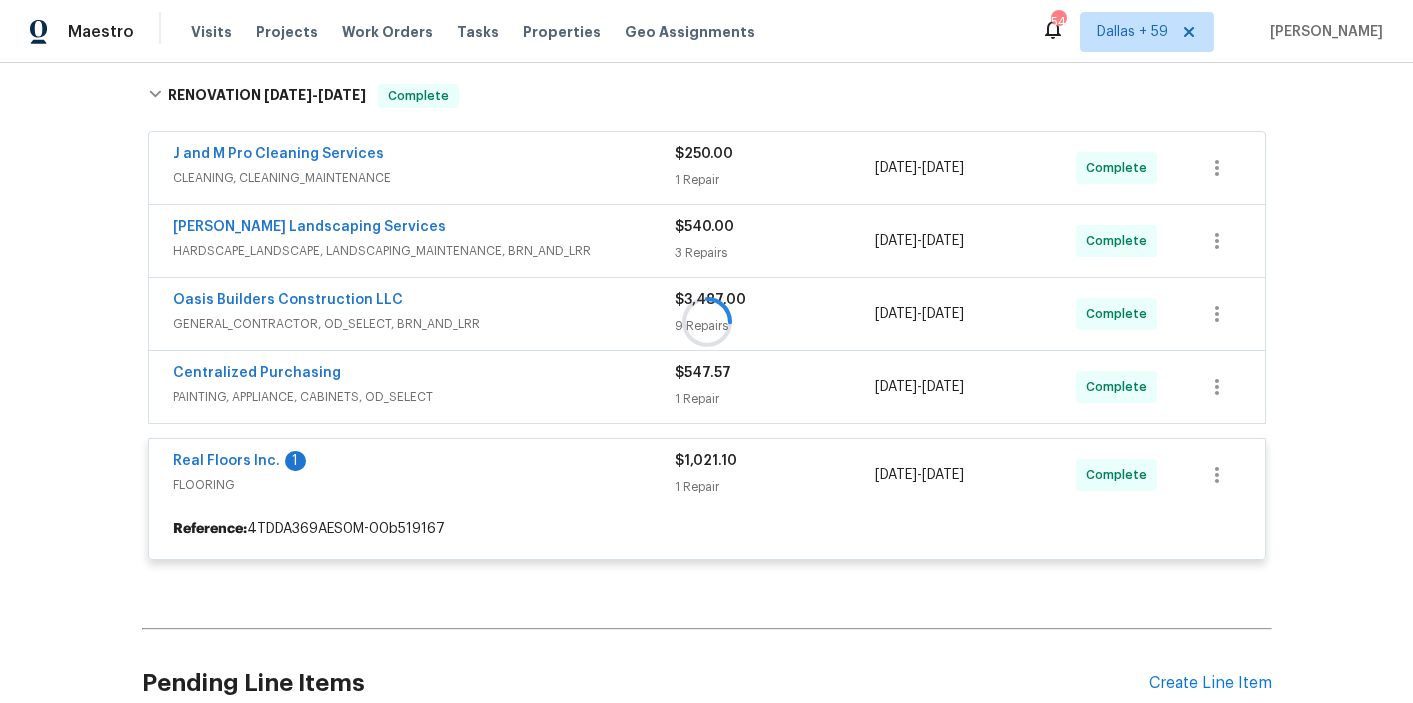 scroll, scrollTop: 316, scrollLeft: 0, axis: vertical 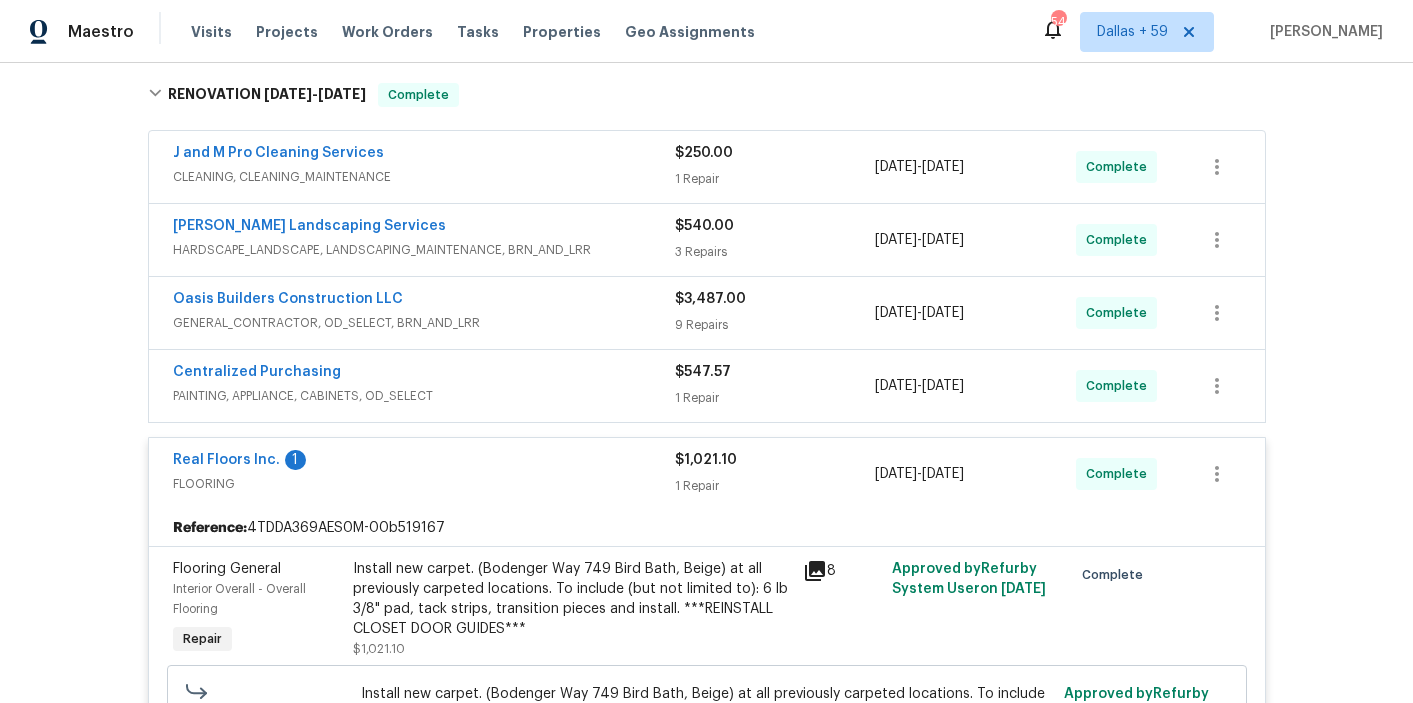 click on "PAINTING, APPLIANCE, CABINETS, OD_SELECT" at bounding box center (424, 396) 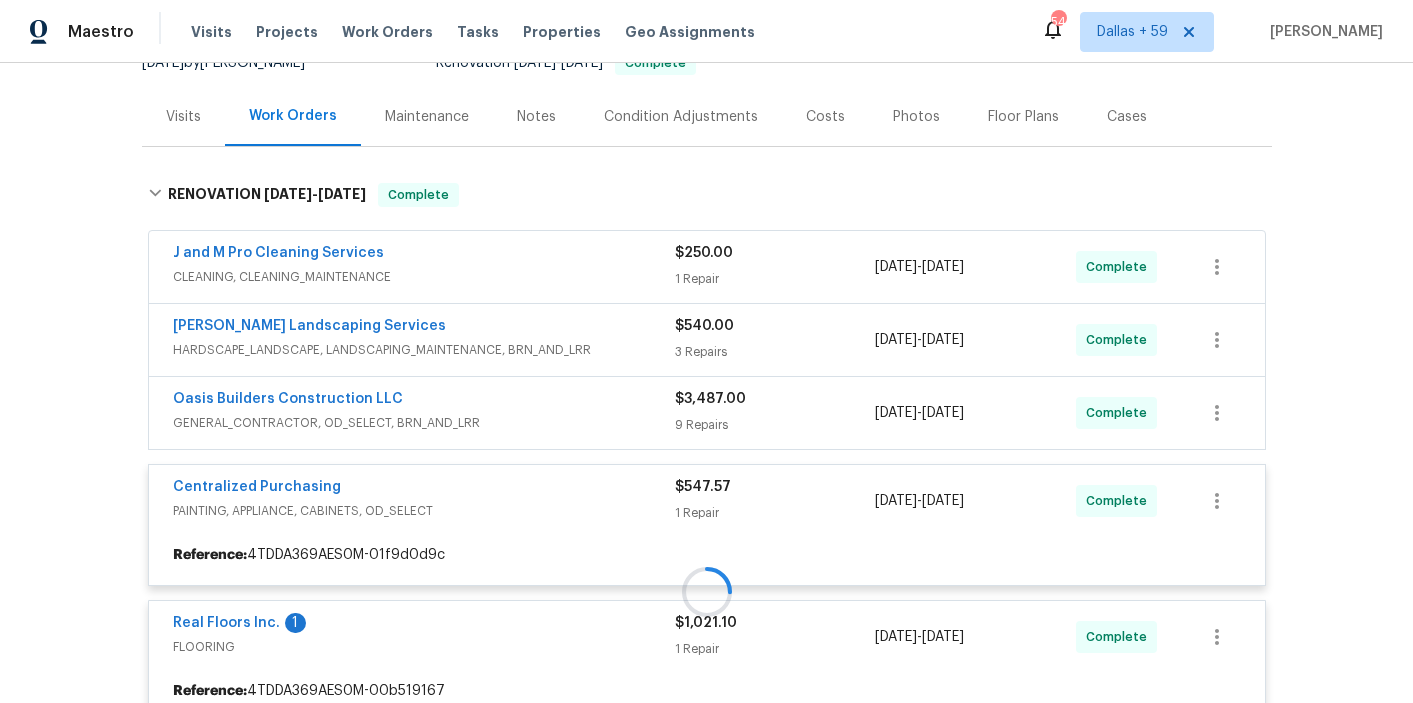 scroll, scrollTop: 207, scrollLeft: 0, axis: vertical 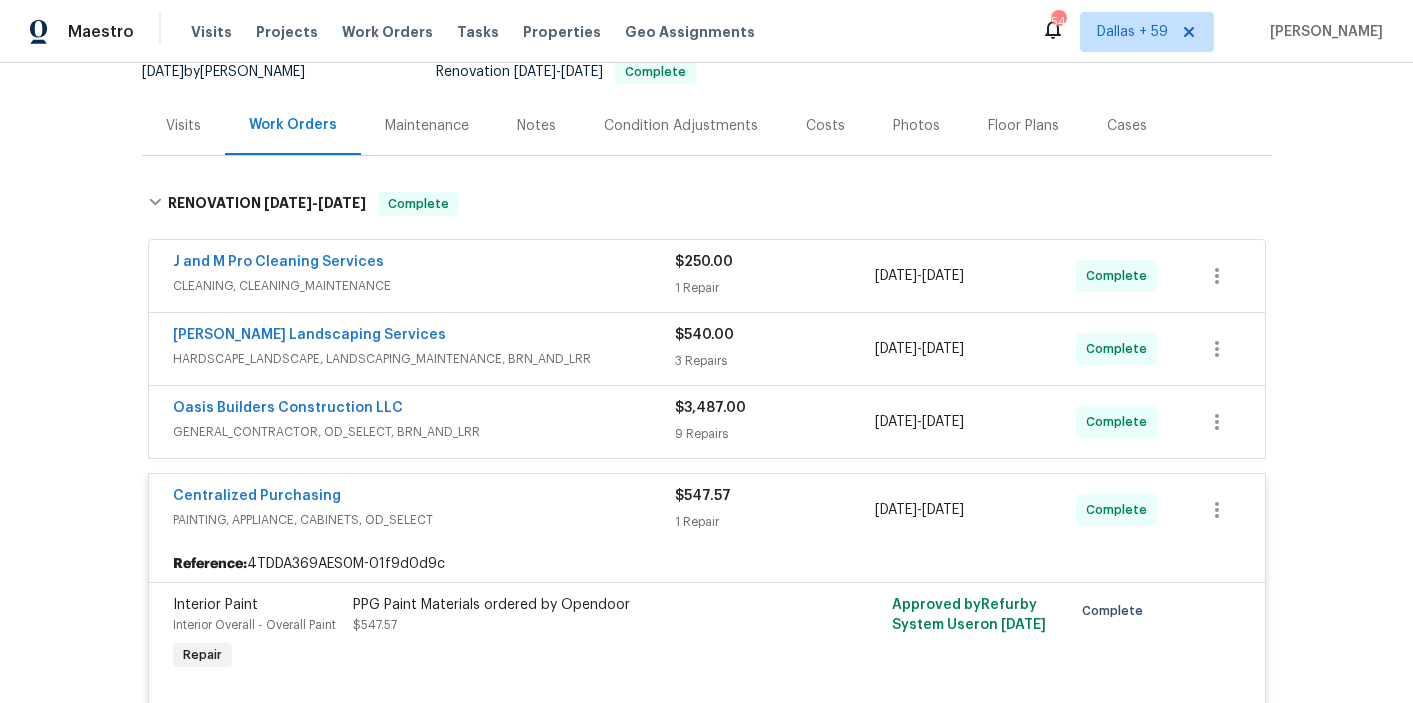 click on "GENERAL_CONTRACTOR, OD_SELECT, BRN_AND_LRR" at bounding box center [424, 432] 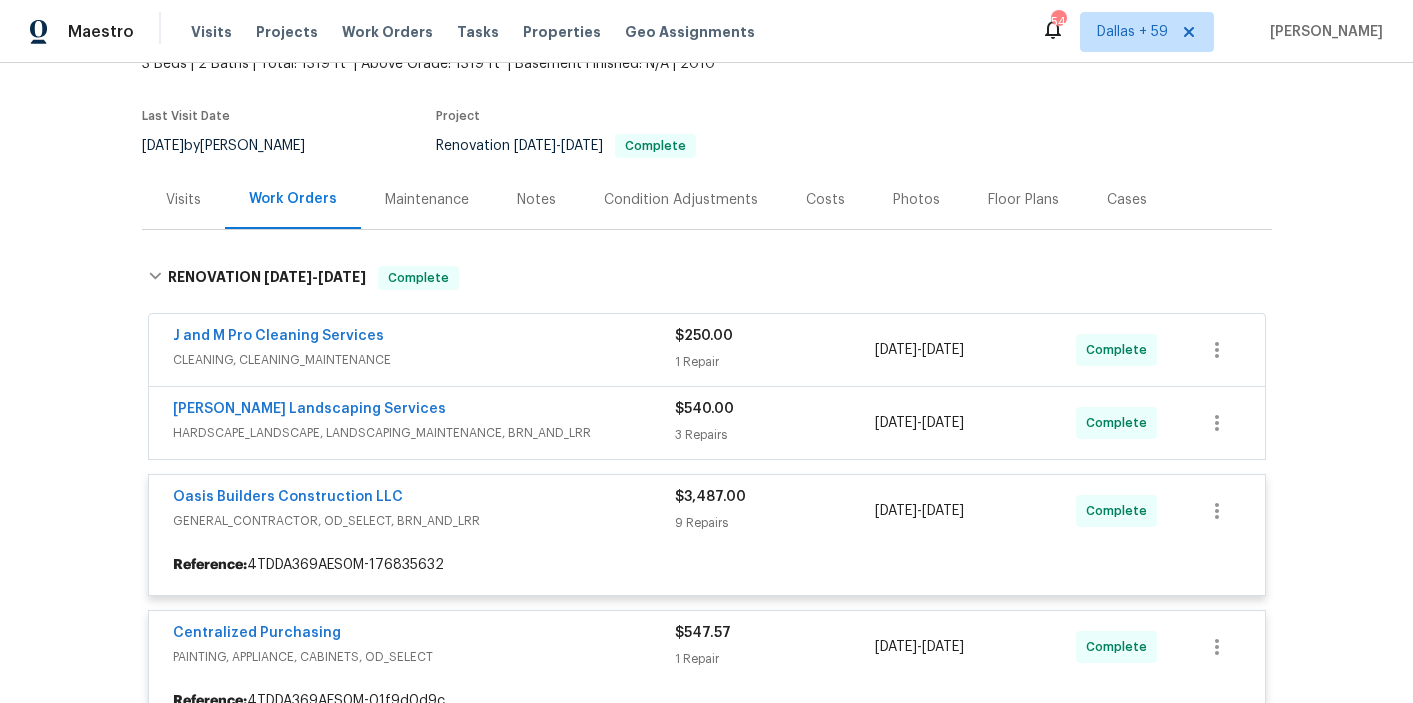 scroll, scrollTop: 134, scrollLeft: 0, axis: vertical 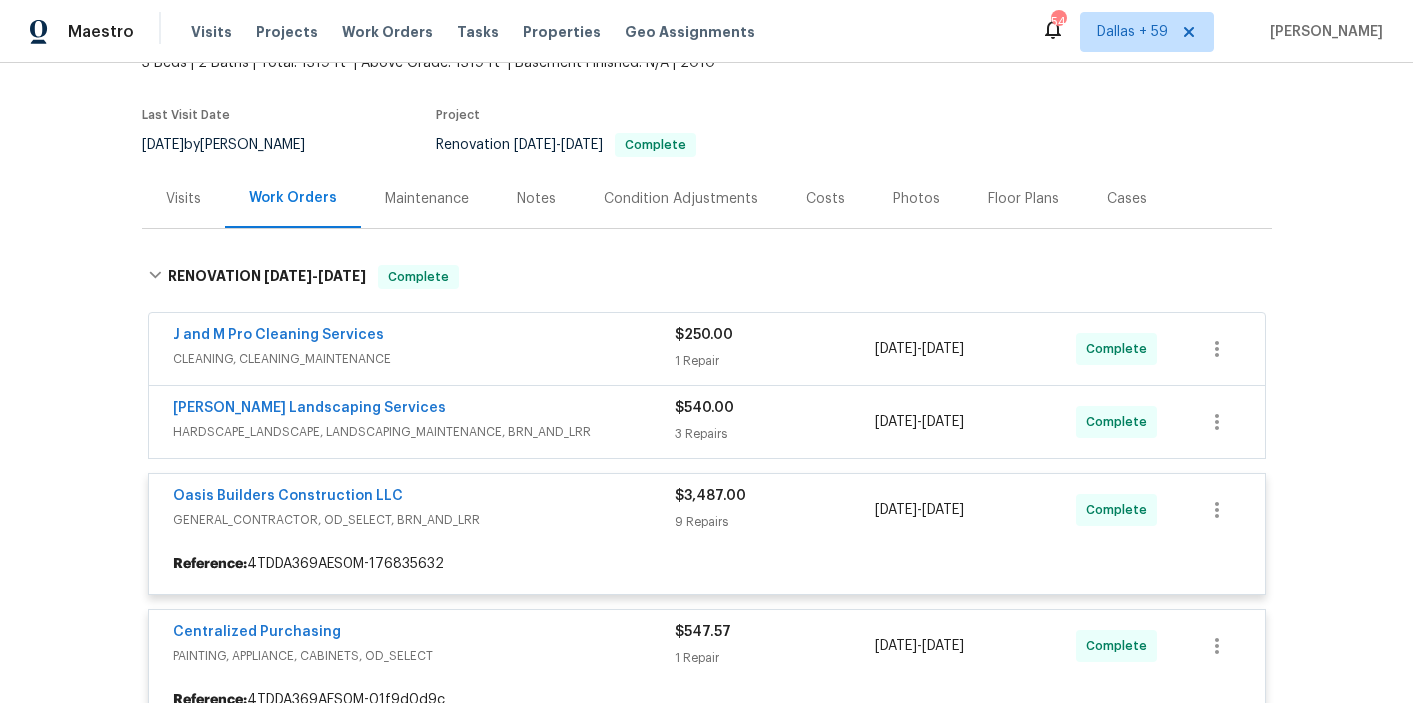 click at bounding box center (707, 764) 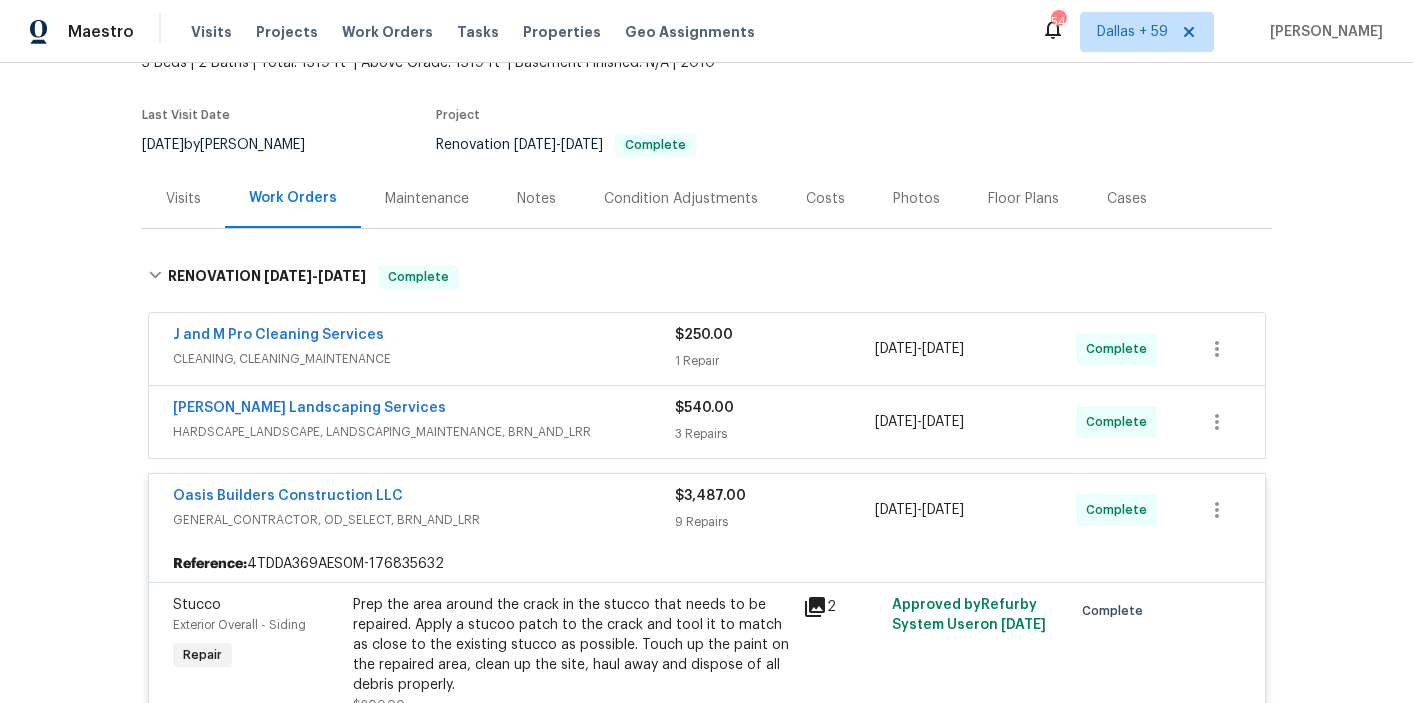 click on "HARDSCAPE_LANDSCAPE, LANDSCAPING_MAINTENANCE, BRN_AND_LRR" at bounding box center [424, 432] 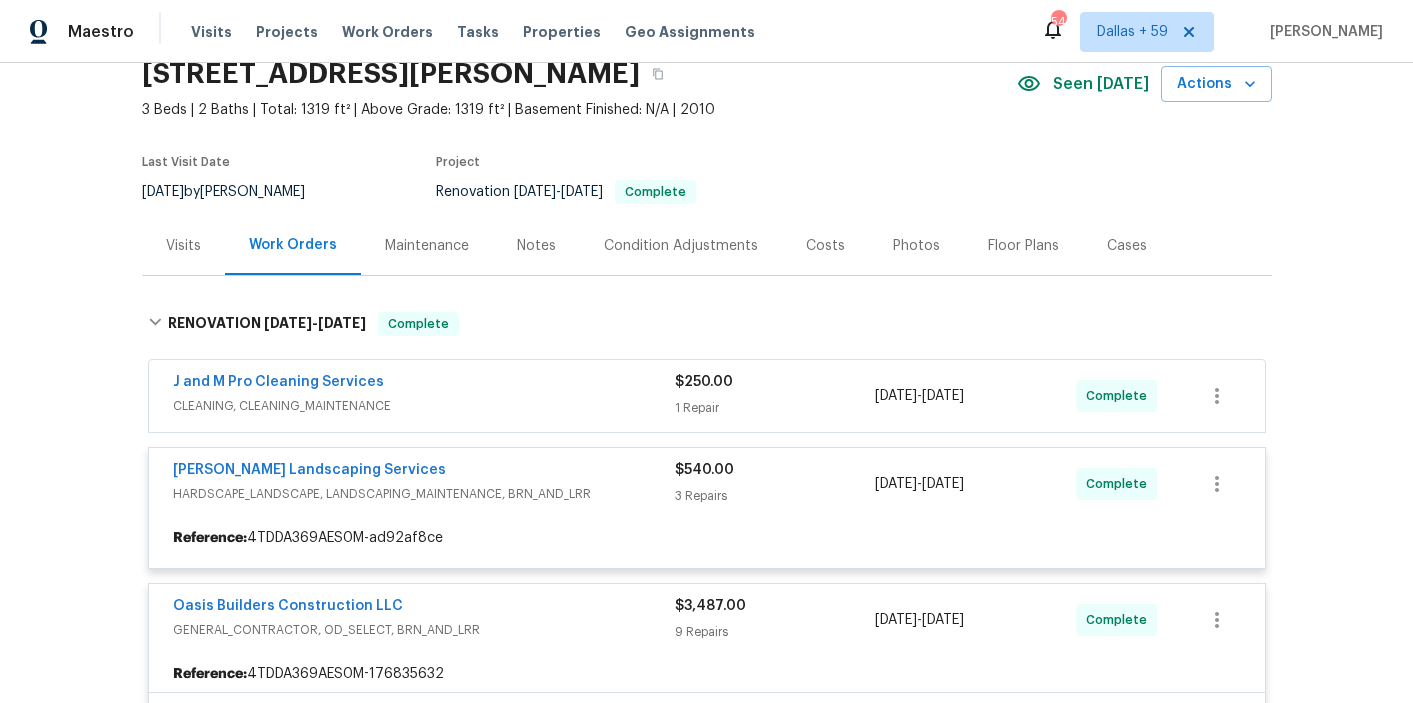 scroll, scrollTop: 75, scrollLeft: 0, axis: vertical 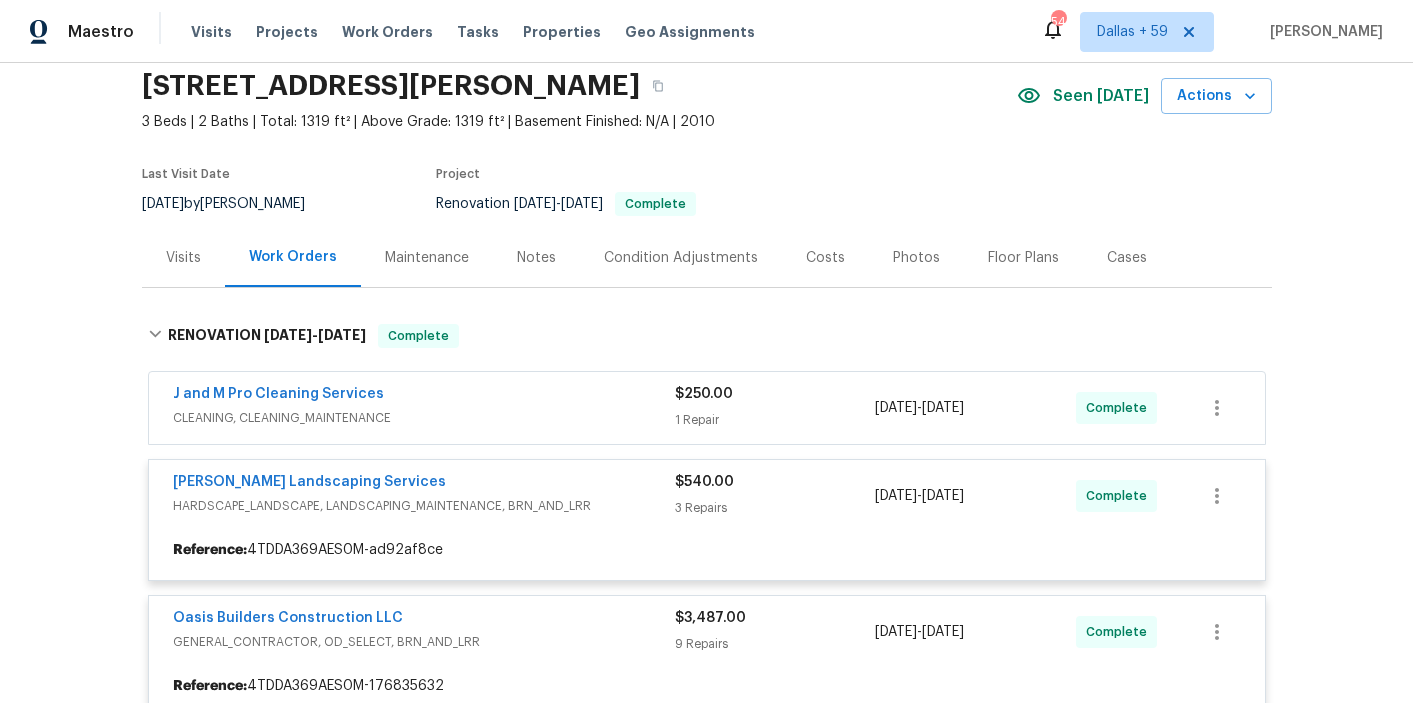 click on "CLEANING, CLEANING_MAINTENANCE" at bounding box center [424, 418] 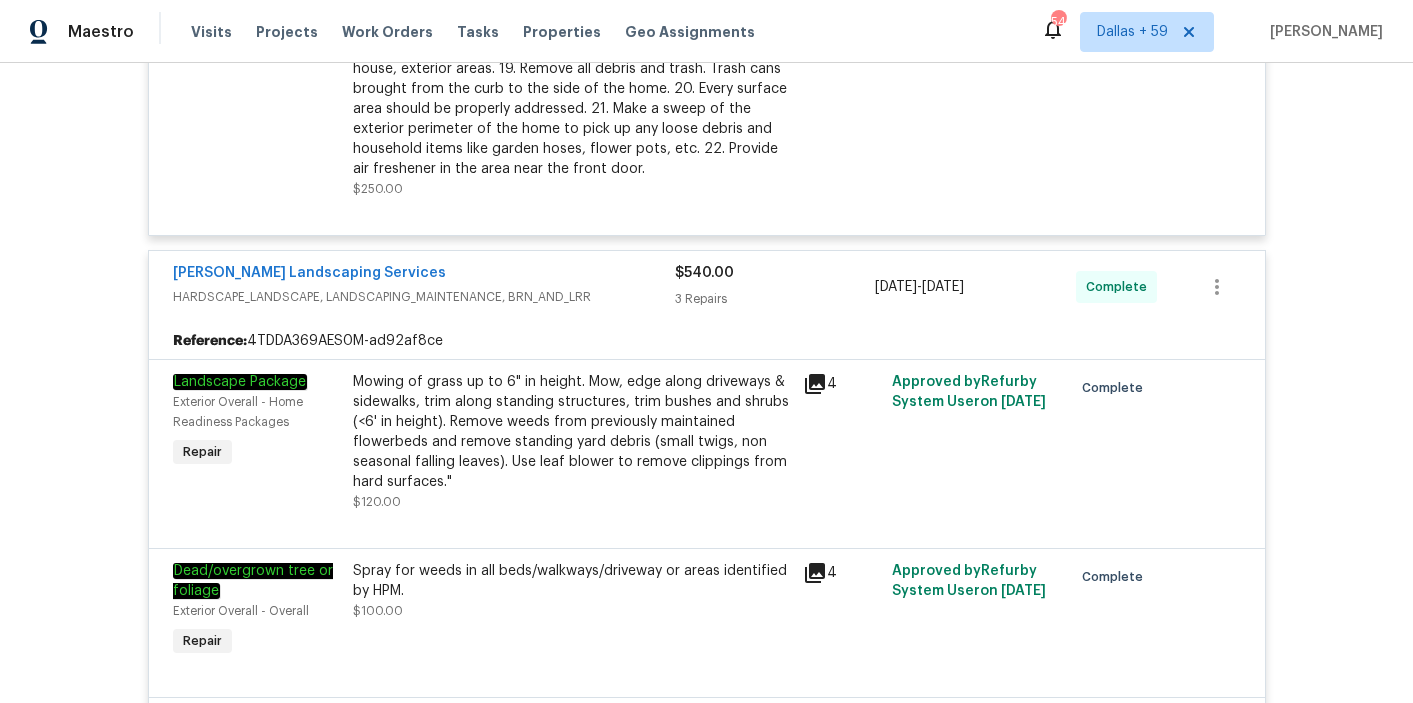 scroll, scrollTop: 0, scrollLeft: 0, axis: both 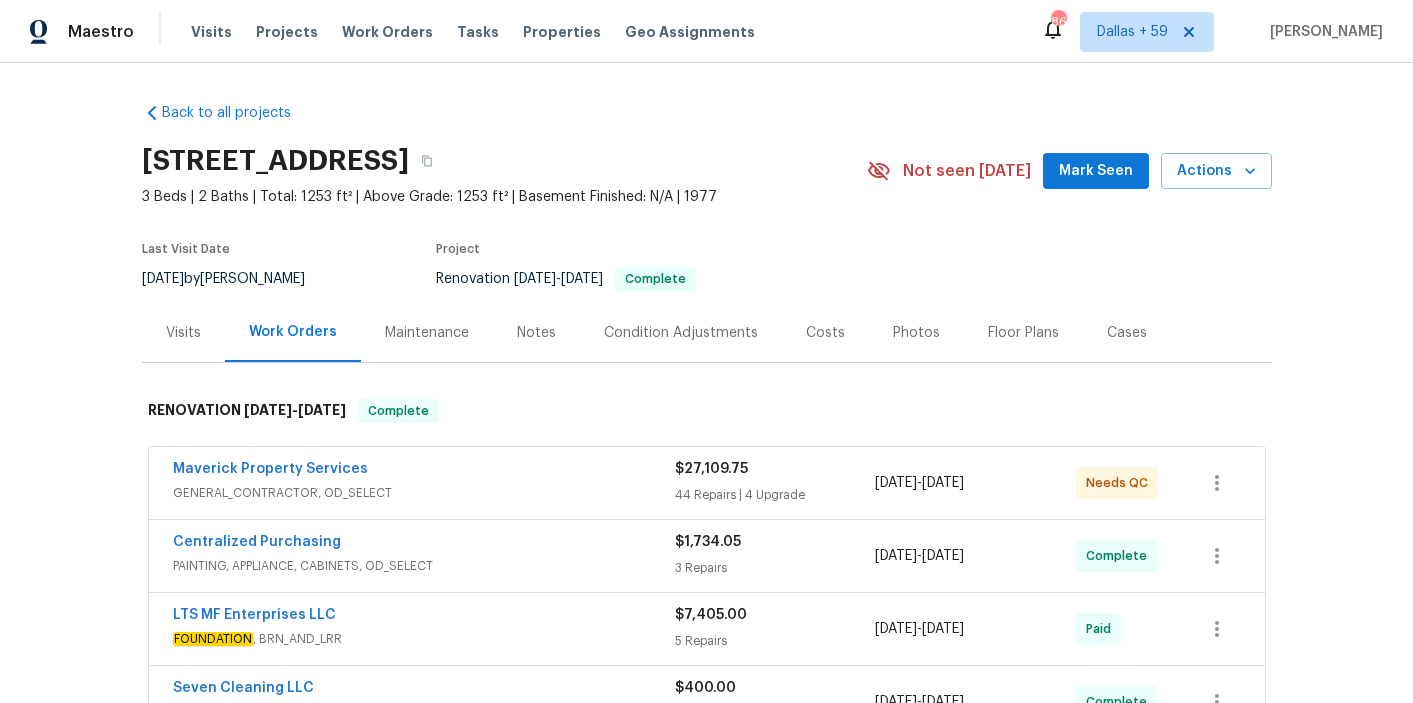 click on "Visits" at bounding box center [183, 333] 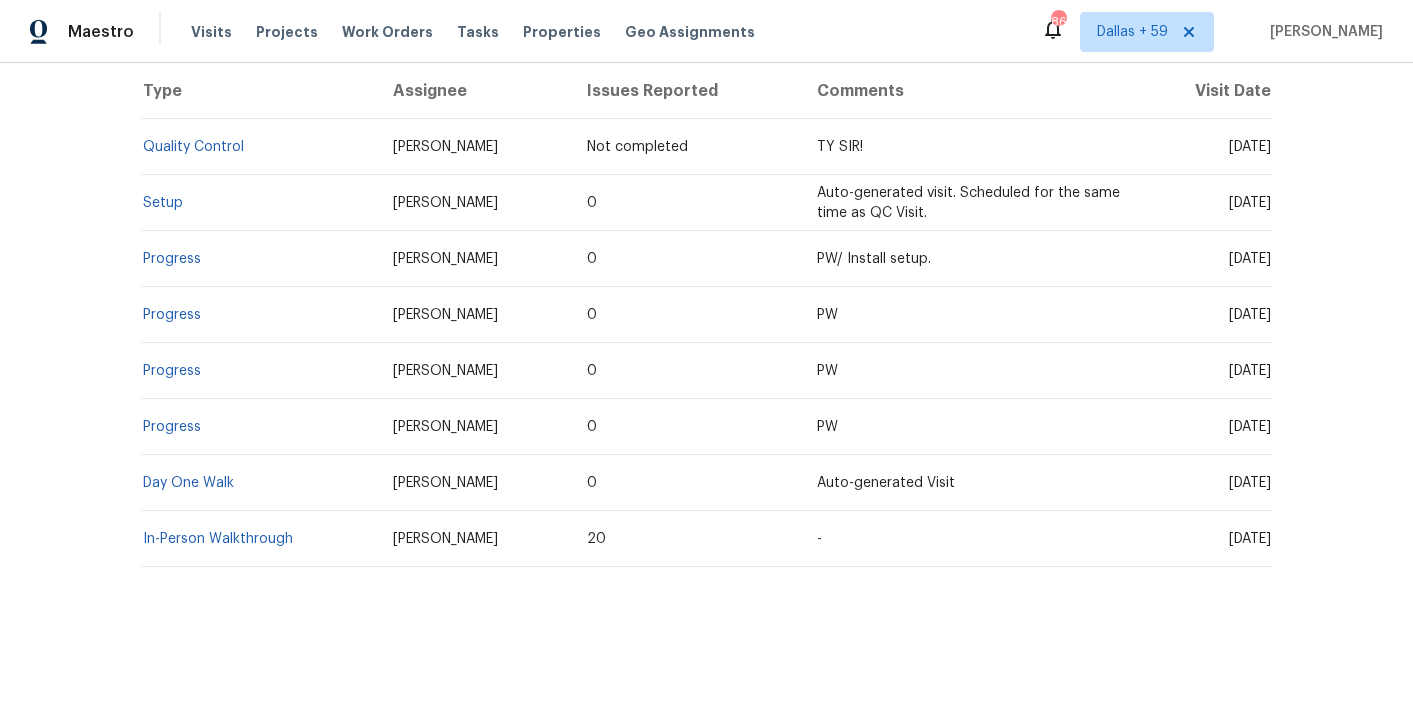 scroll, scrollTop: 391, scrollLeft: 0, axis: vertical 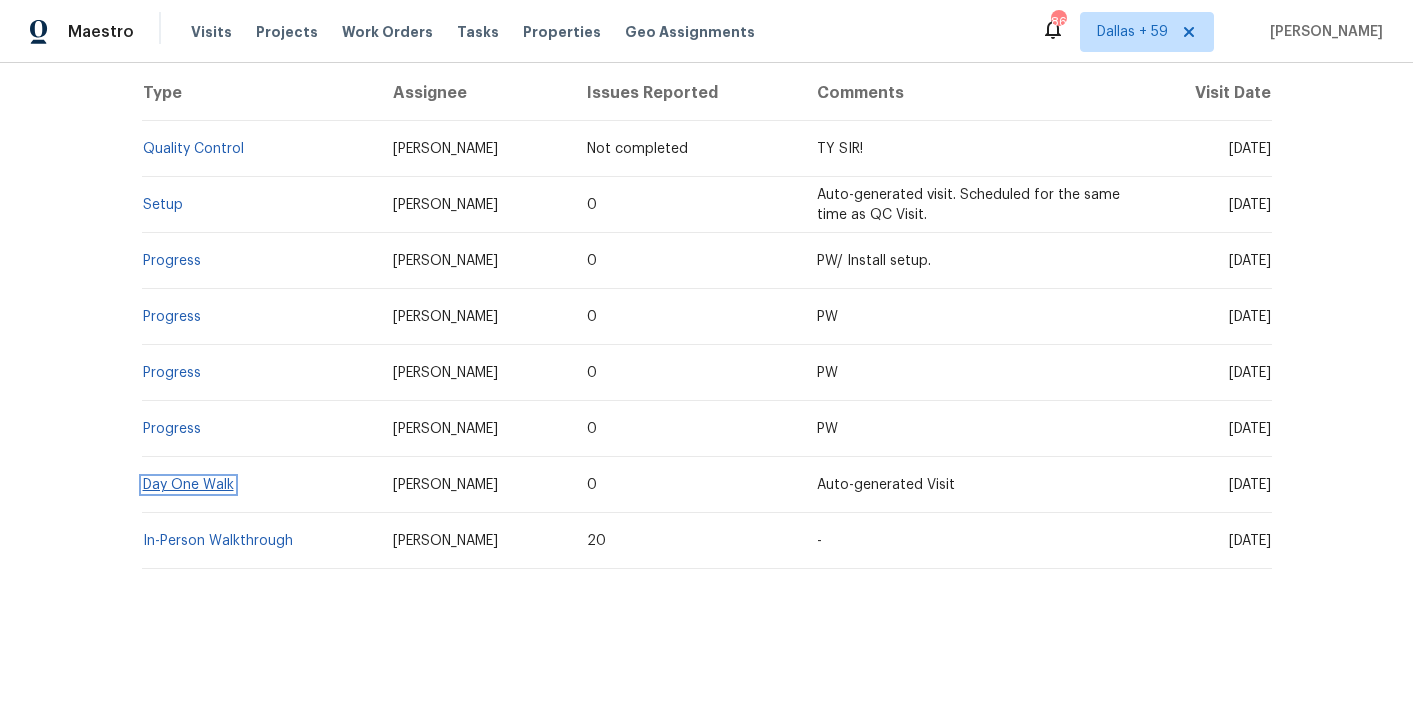 click on "Day One Walk" at bounding box center [188, 485] 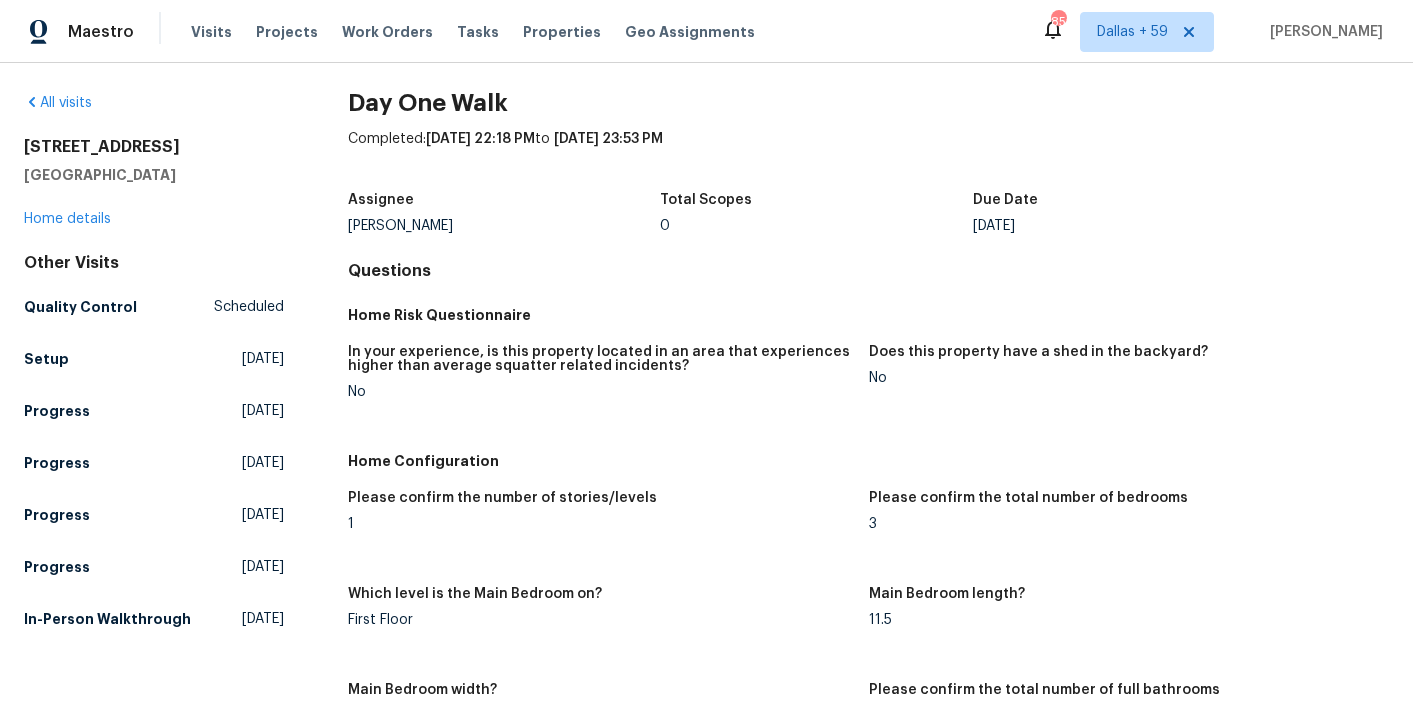 scroll, scrollTop: 0, scrollLeft: 0, axis: both 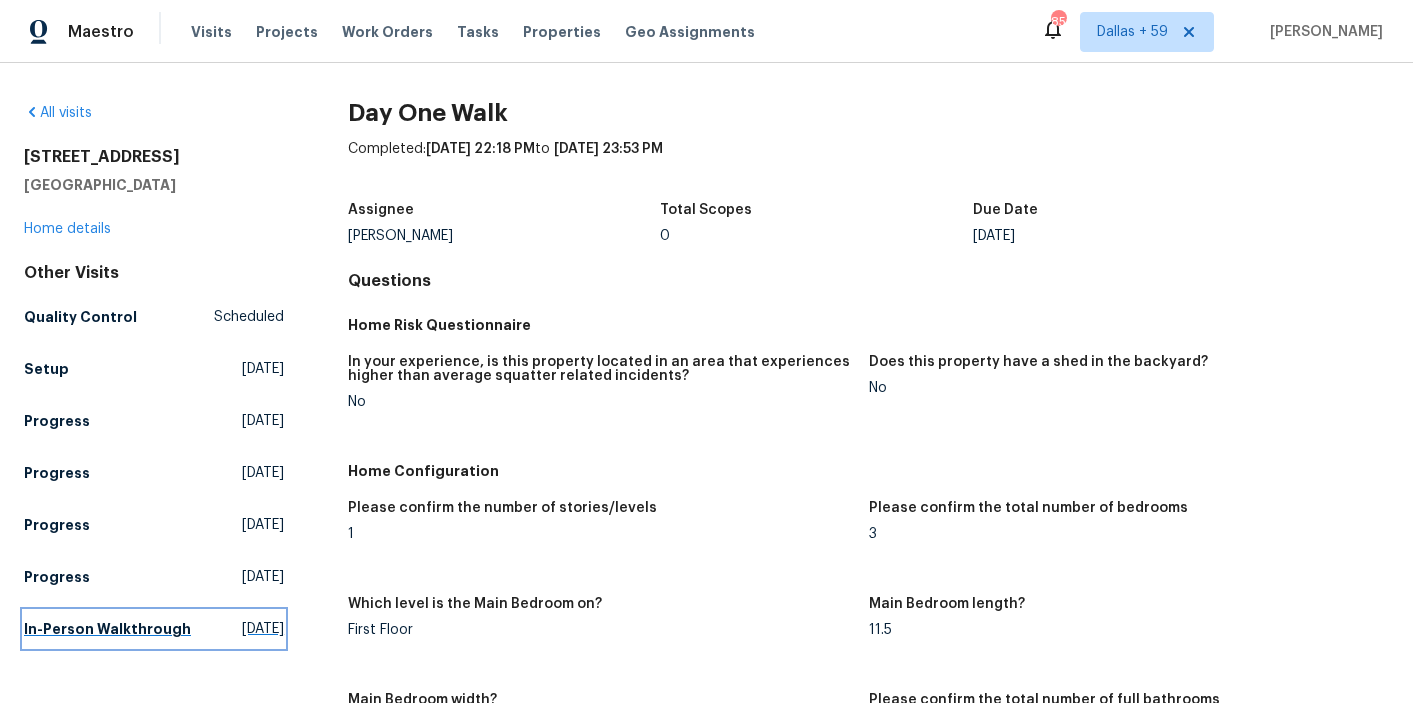 click on "In-Person Walkthrough" at bounding box center [107, 629] 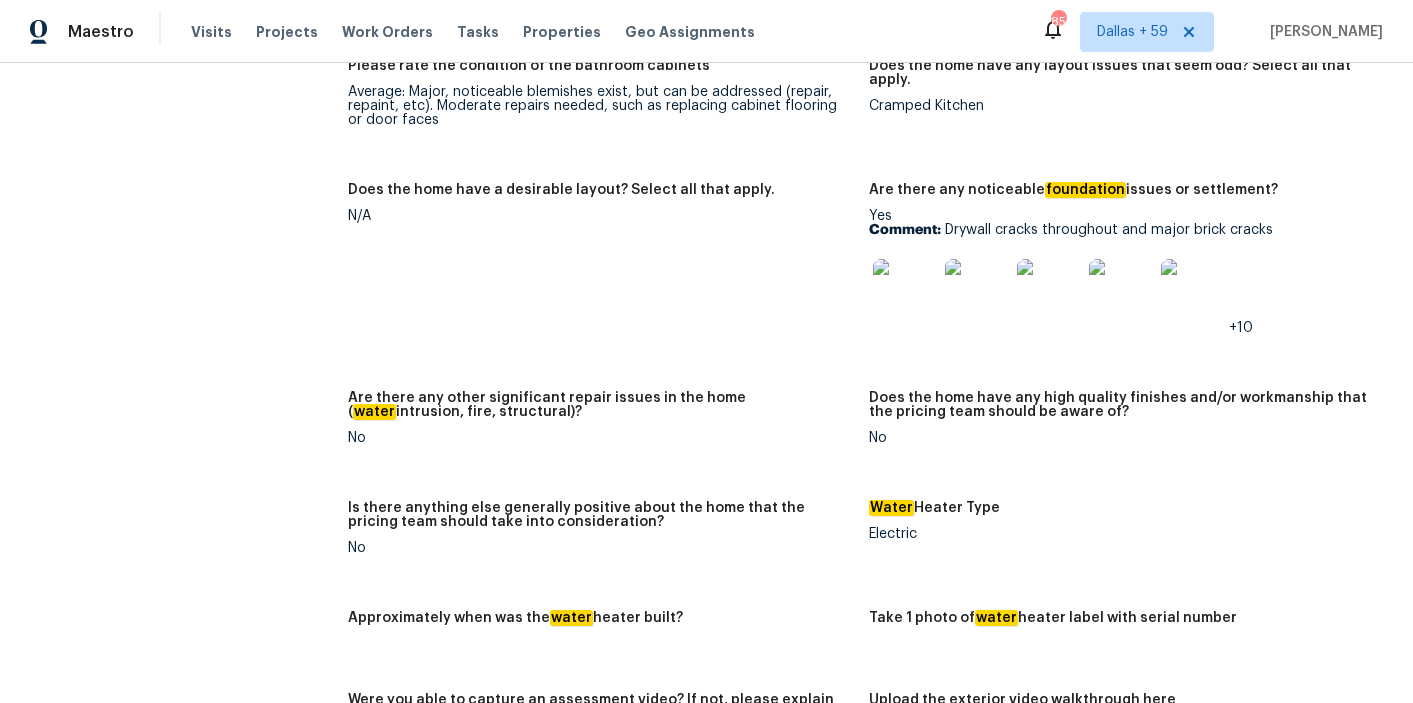 scroll, scrollTop: 3671, scrollLeft: 0, axis: vertical 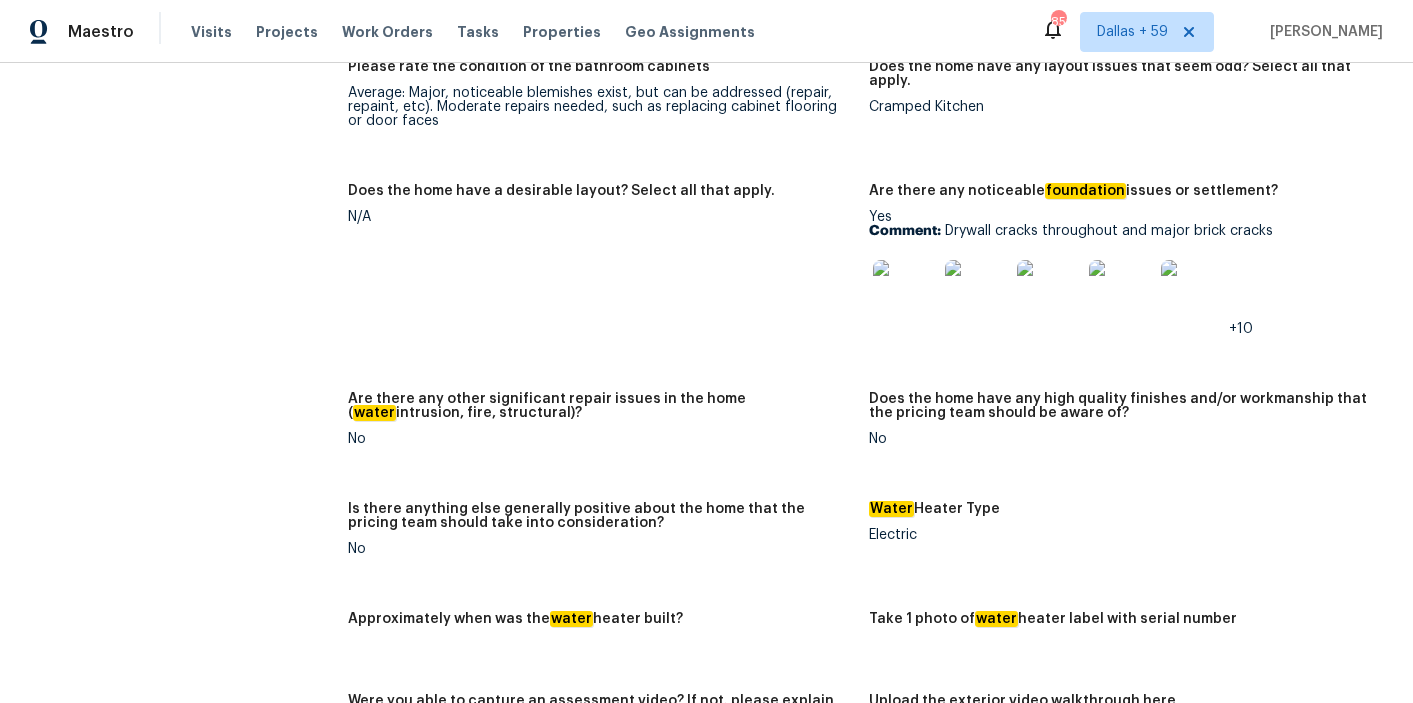click at bounding box center (905, 292) 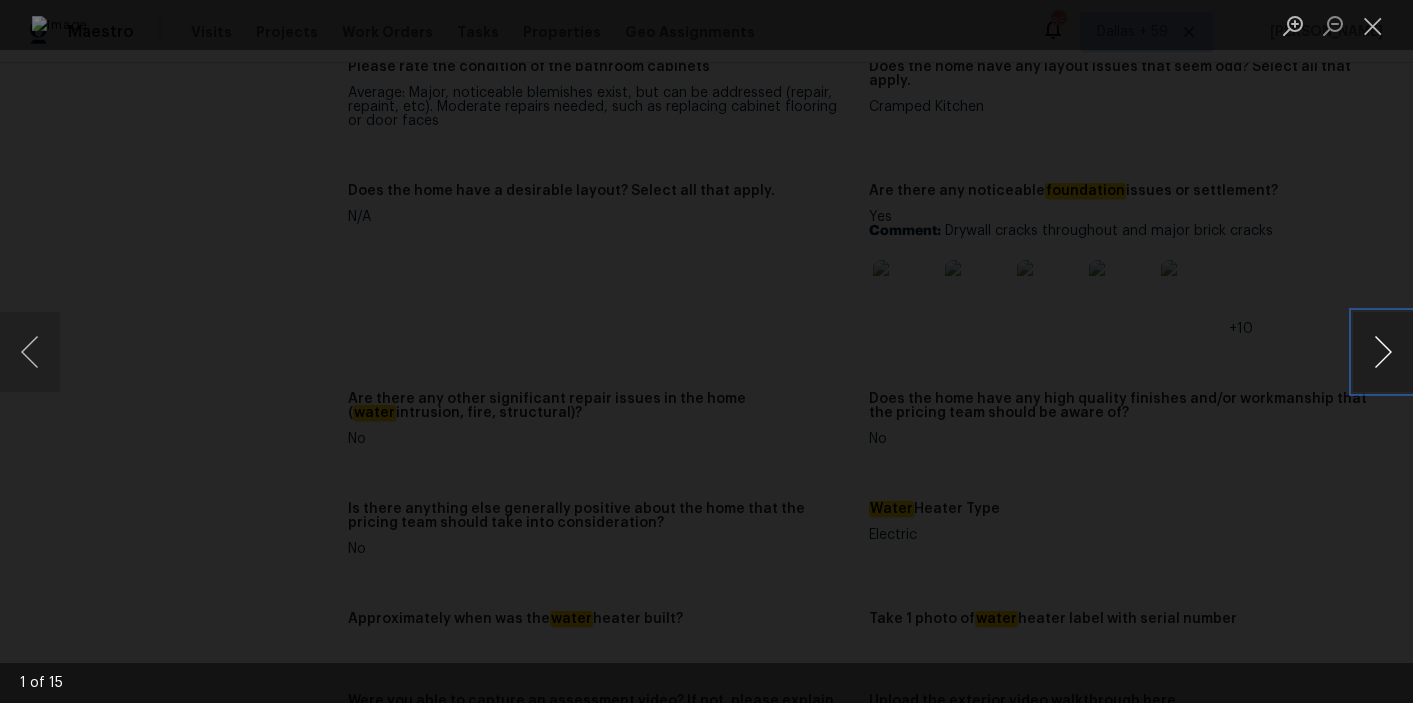 click at bounding box center (1383, 352) 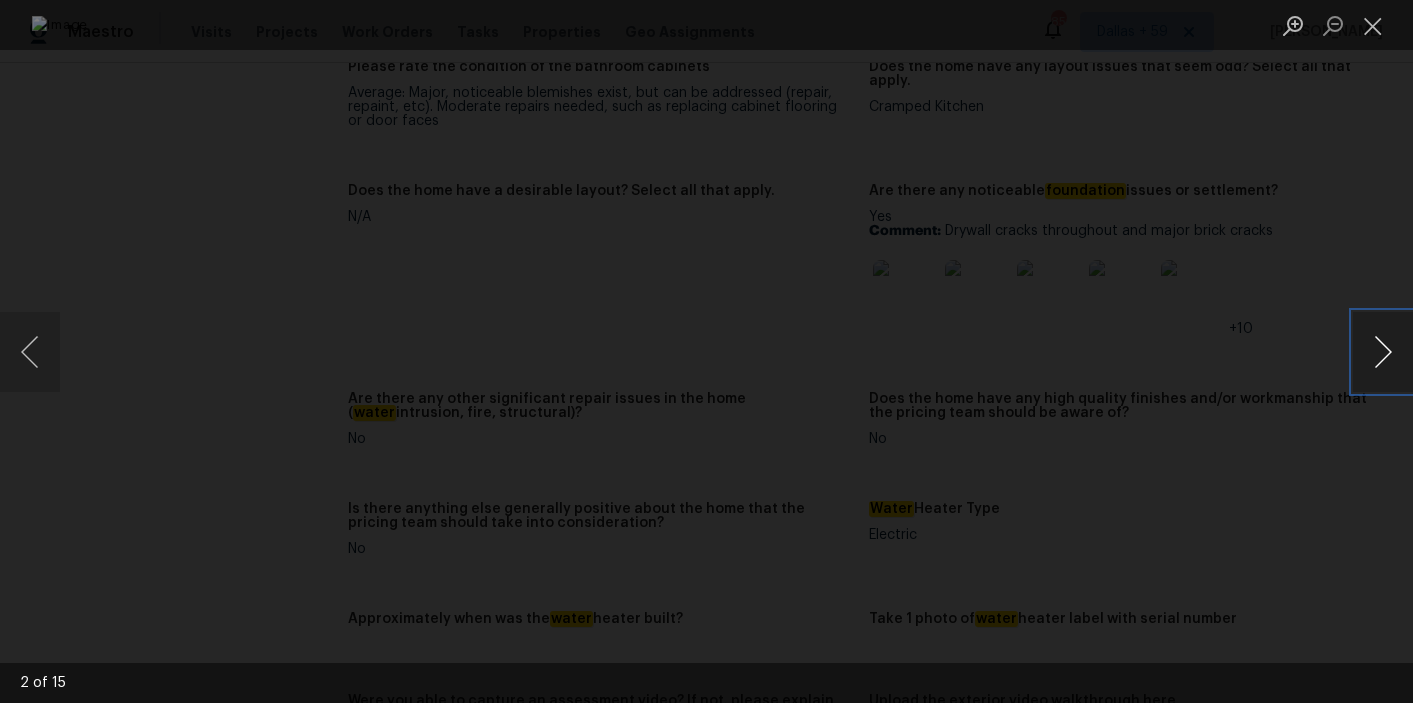 click at bounding box center (1383, 352) 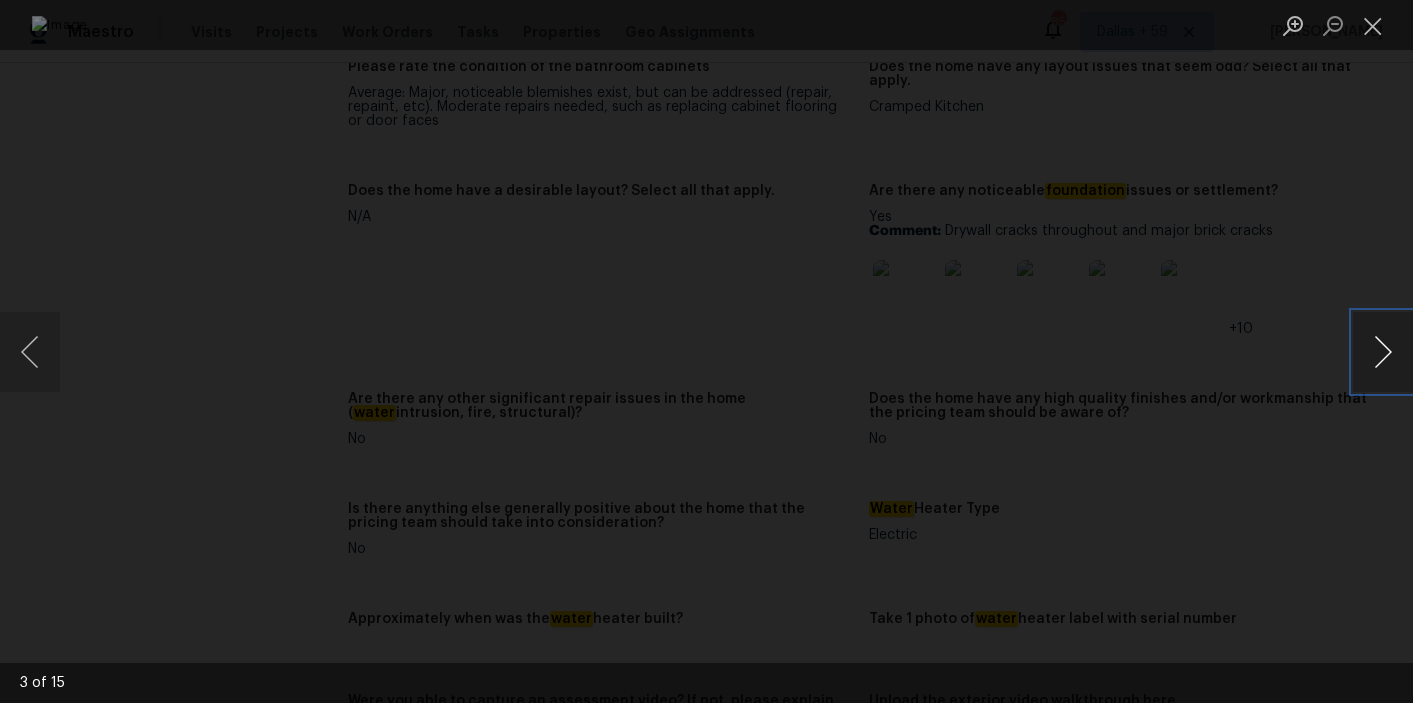 click at bounding box center (1383, 352) 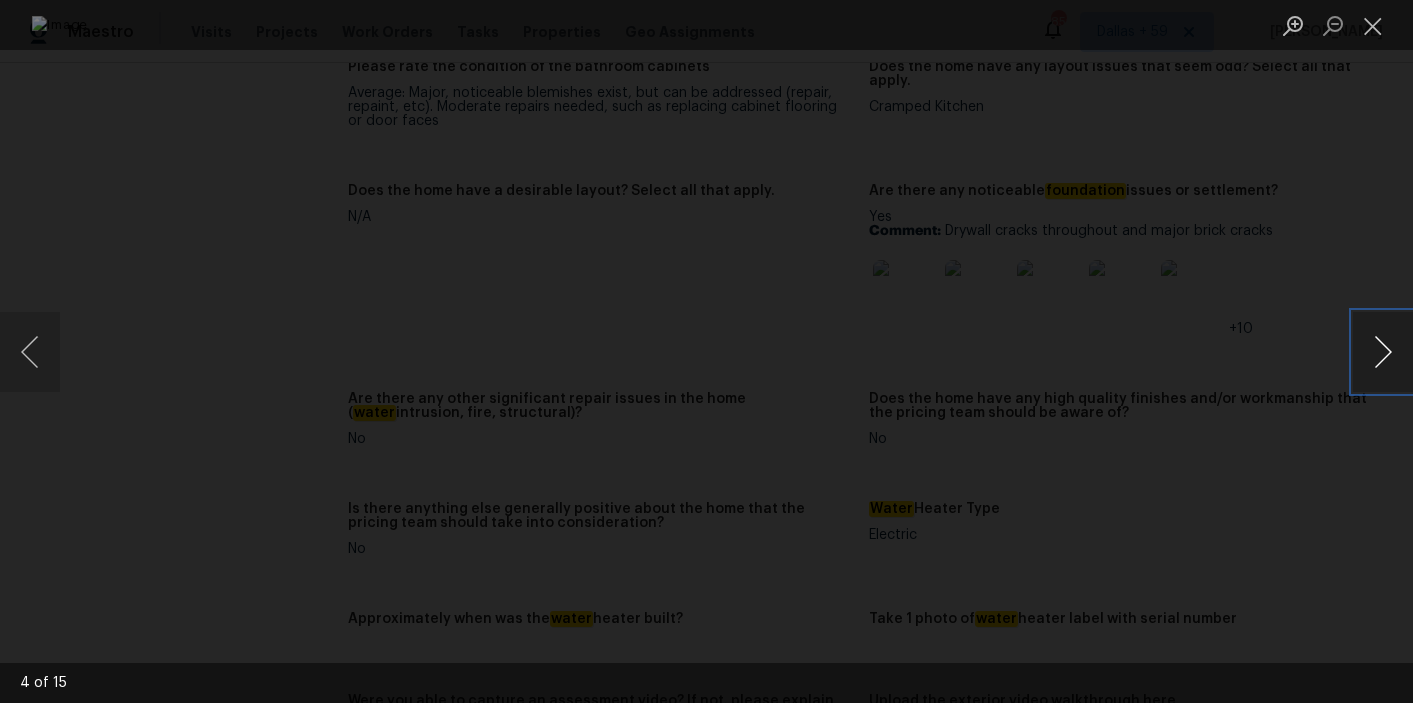 click at bounding box center (1383, 352) 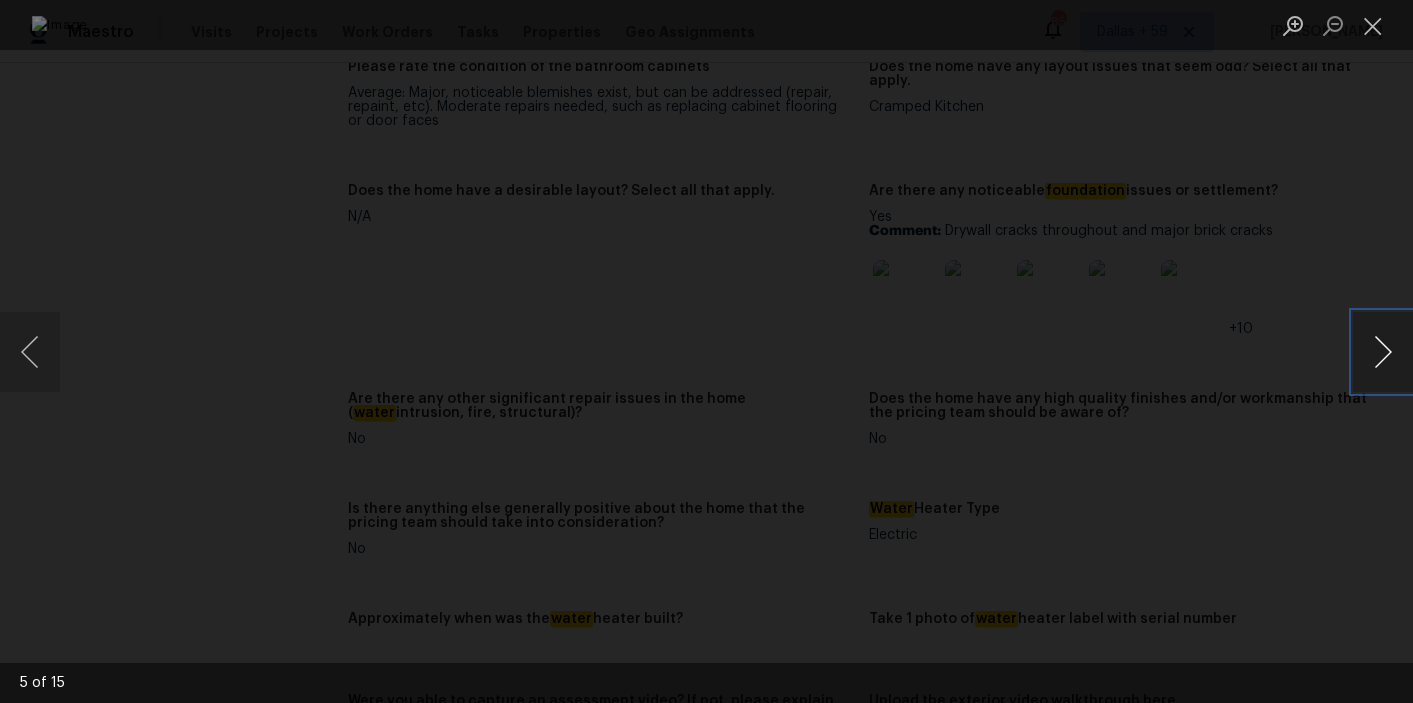 click at bounding box center [1383, 352] 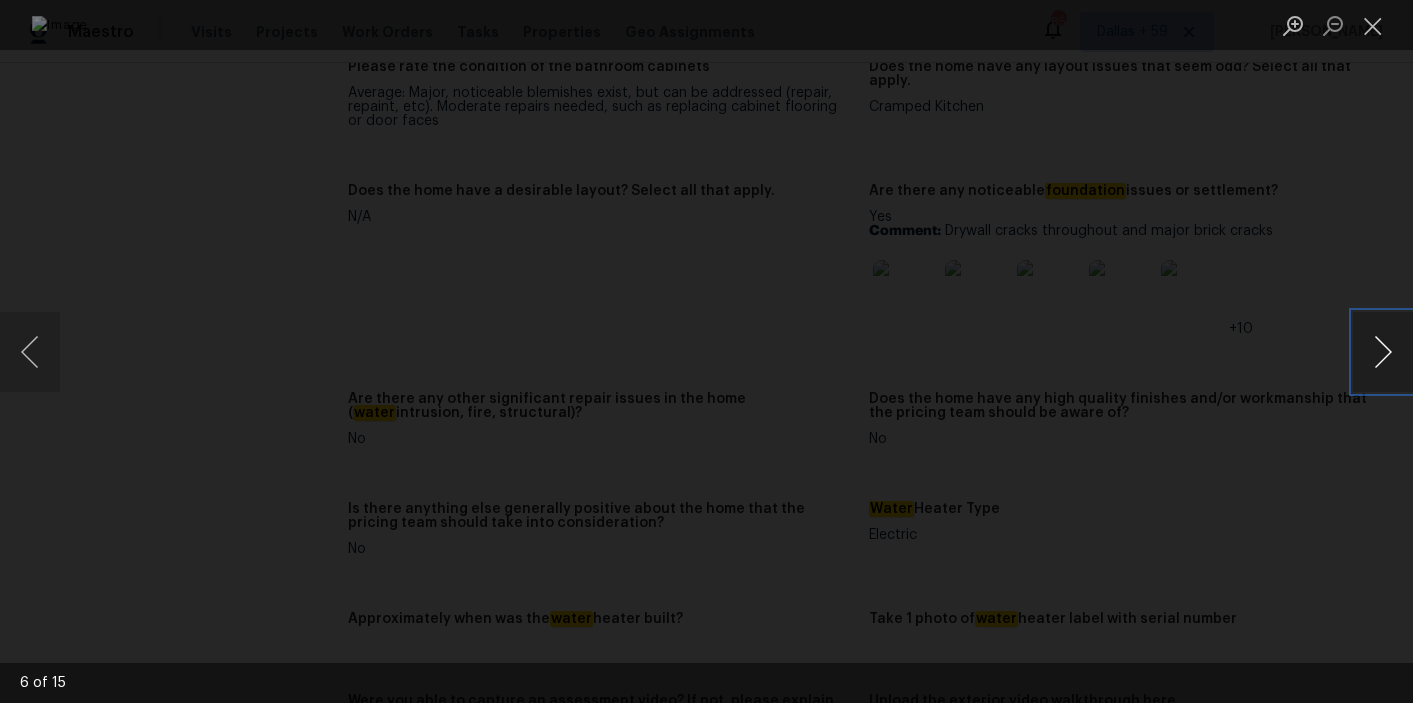 click at bounding box center [1383, 352] 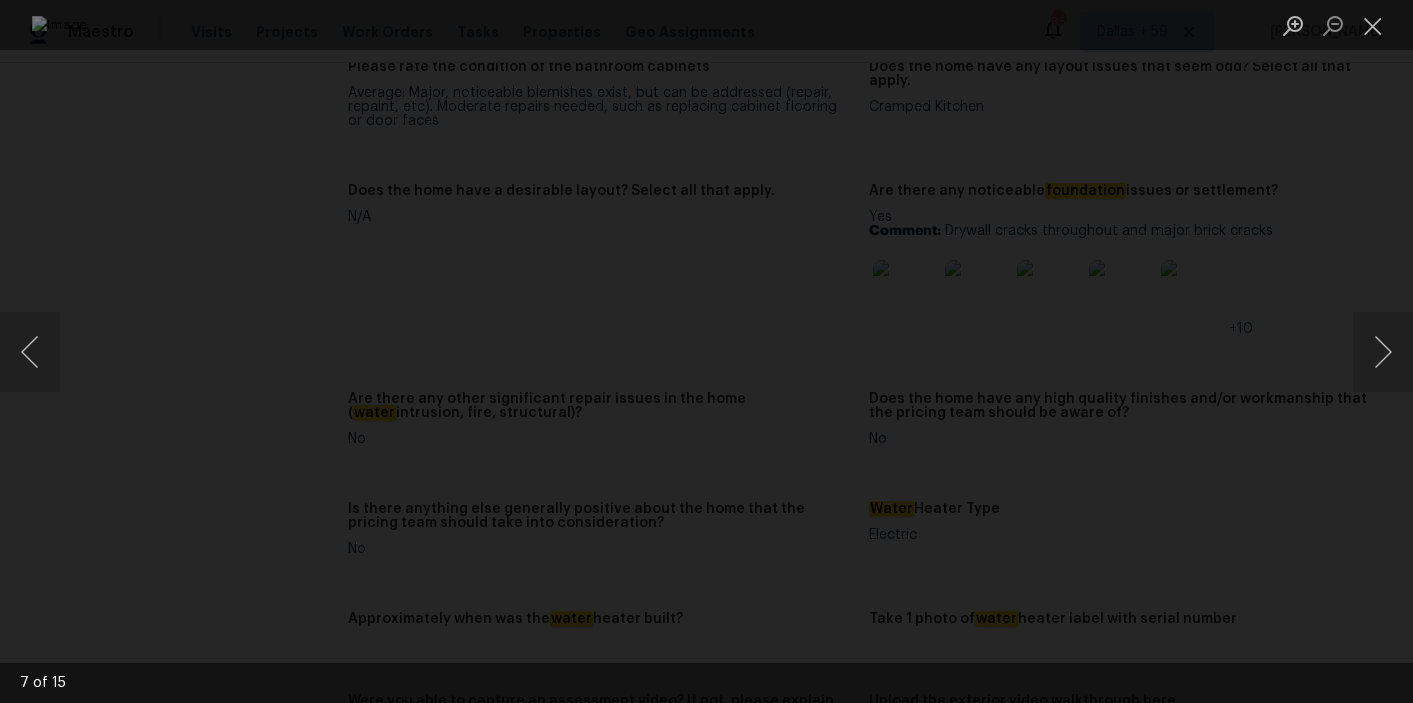 click at bounding box center (706, 351) 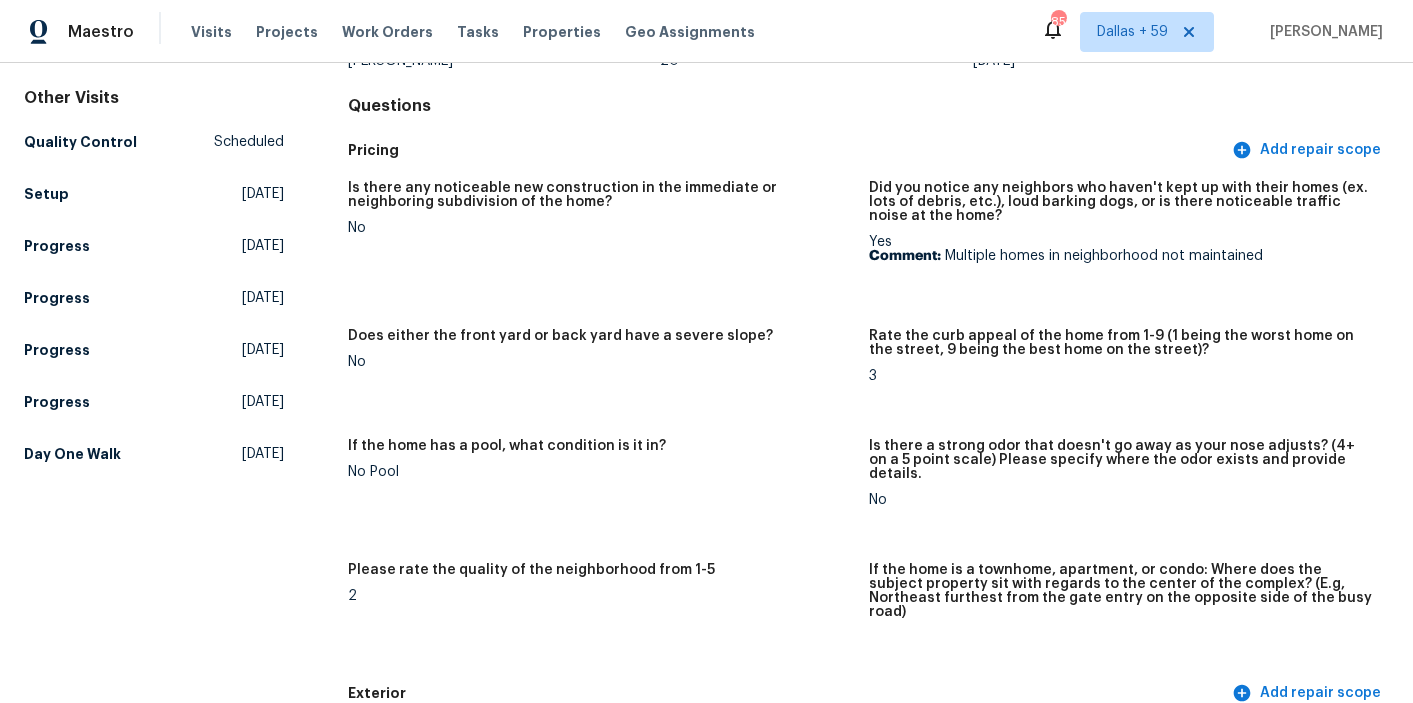 scroll, scrollTop: 0, scrollLeft: 0, axis: both 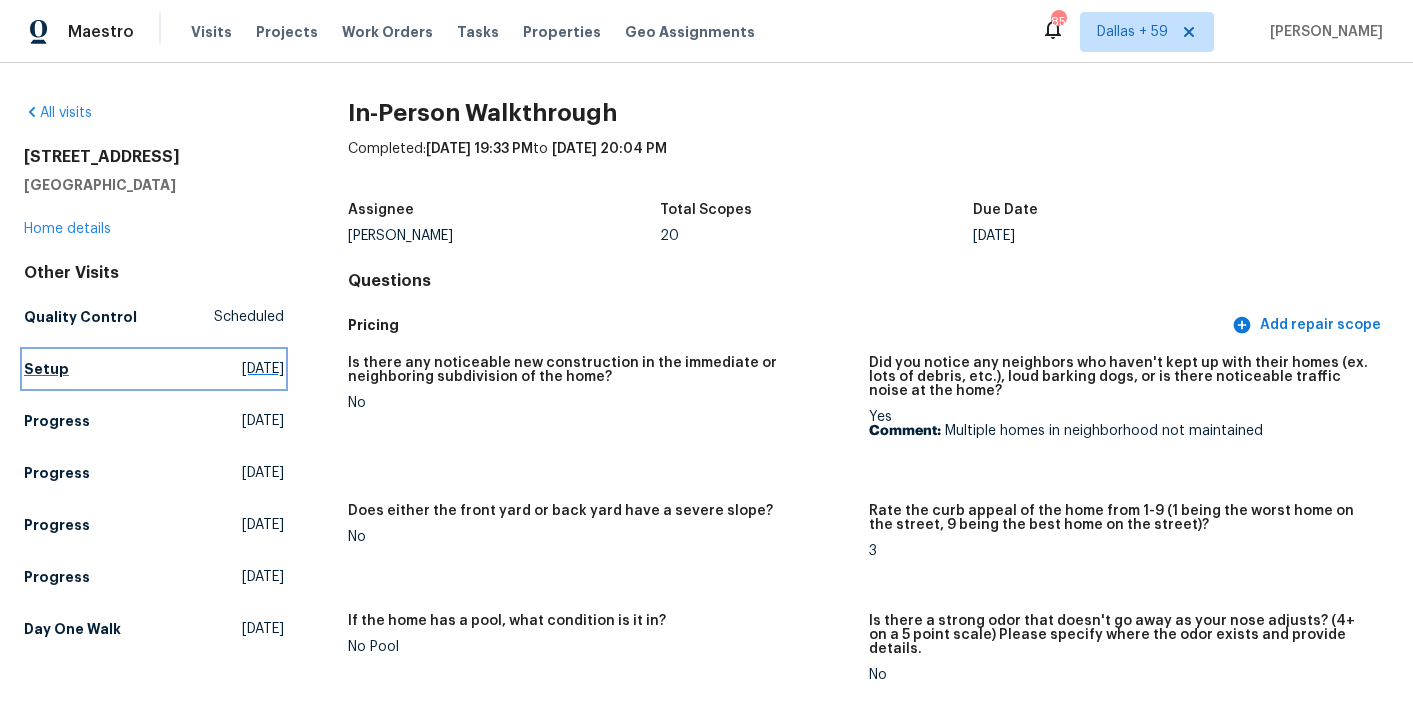 click on "Setup" at bounding box center (46, 369) 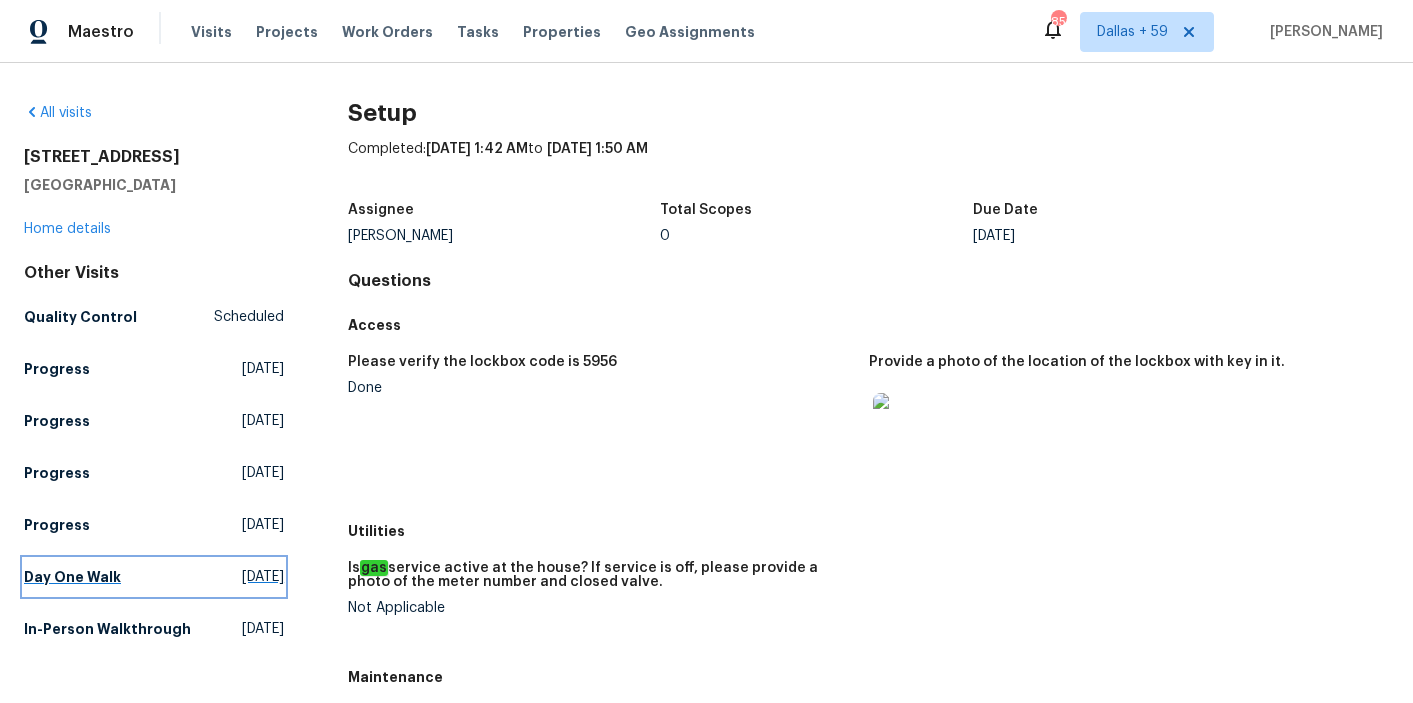 click on "Day One Walk" at bounding box center (72, 577) 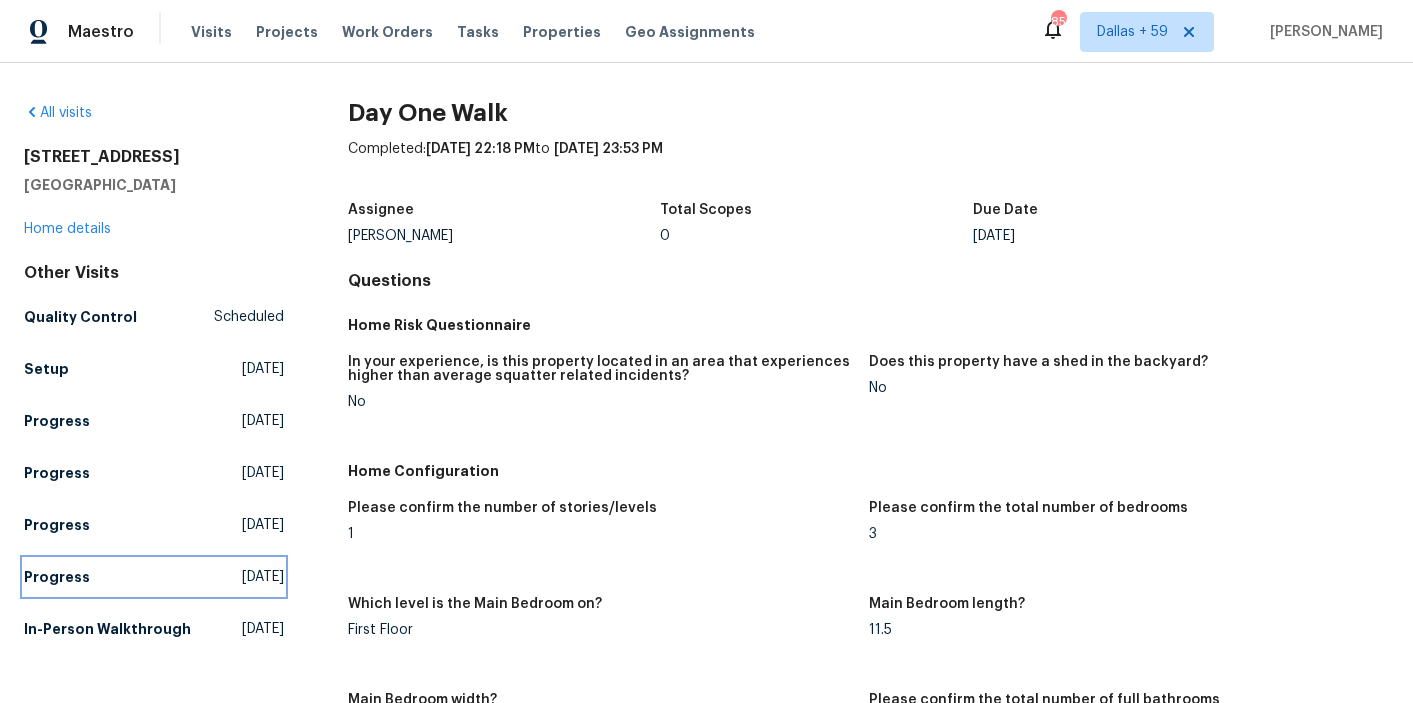 click on "Progress" at bounding box center [57, 577] 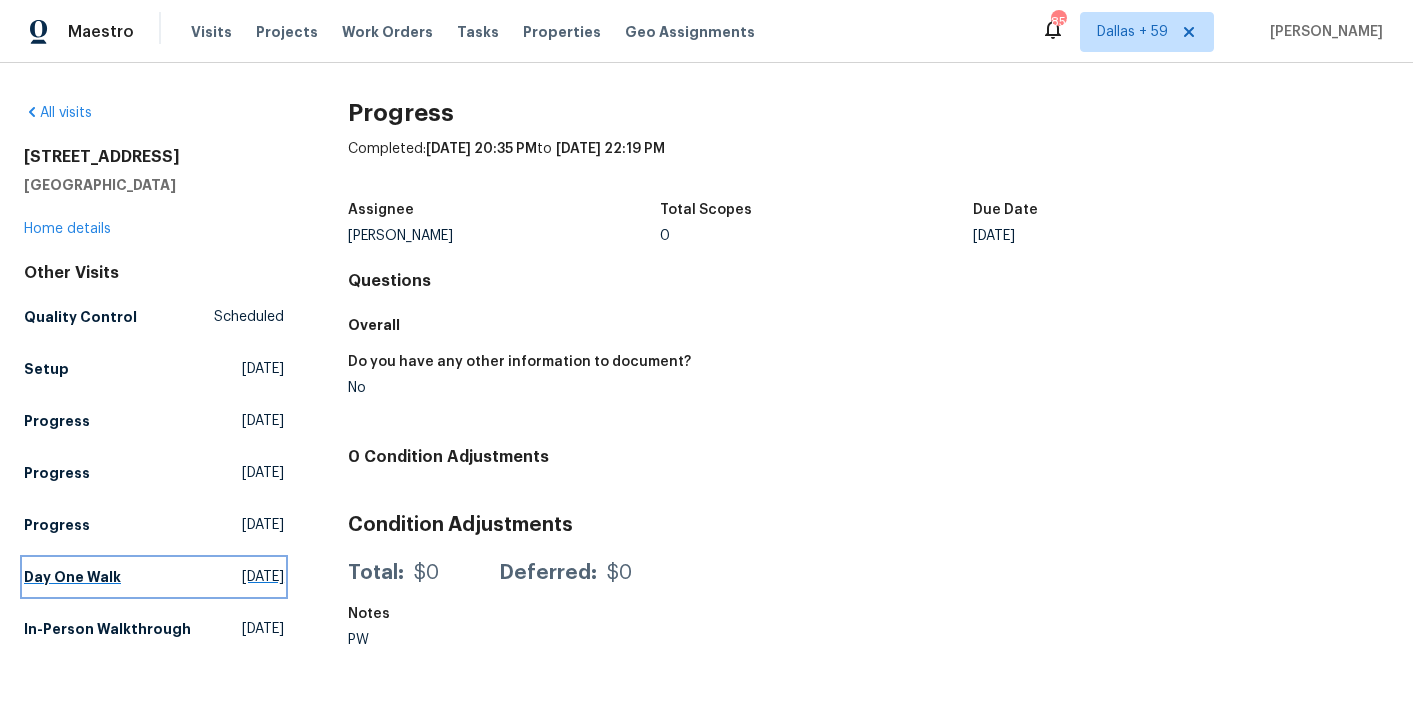 click on "Day One Walk" at bounding box center (72, 577) 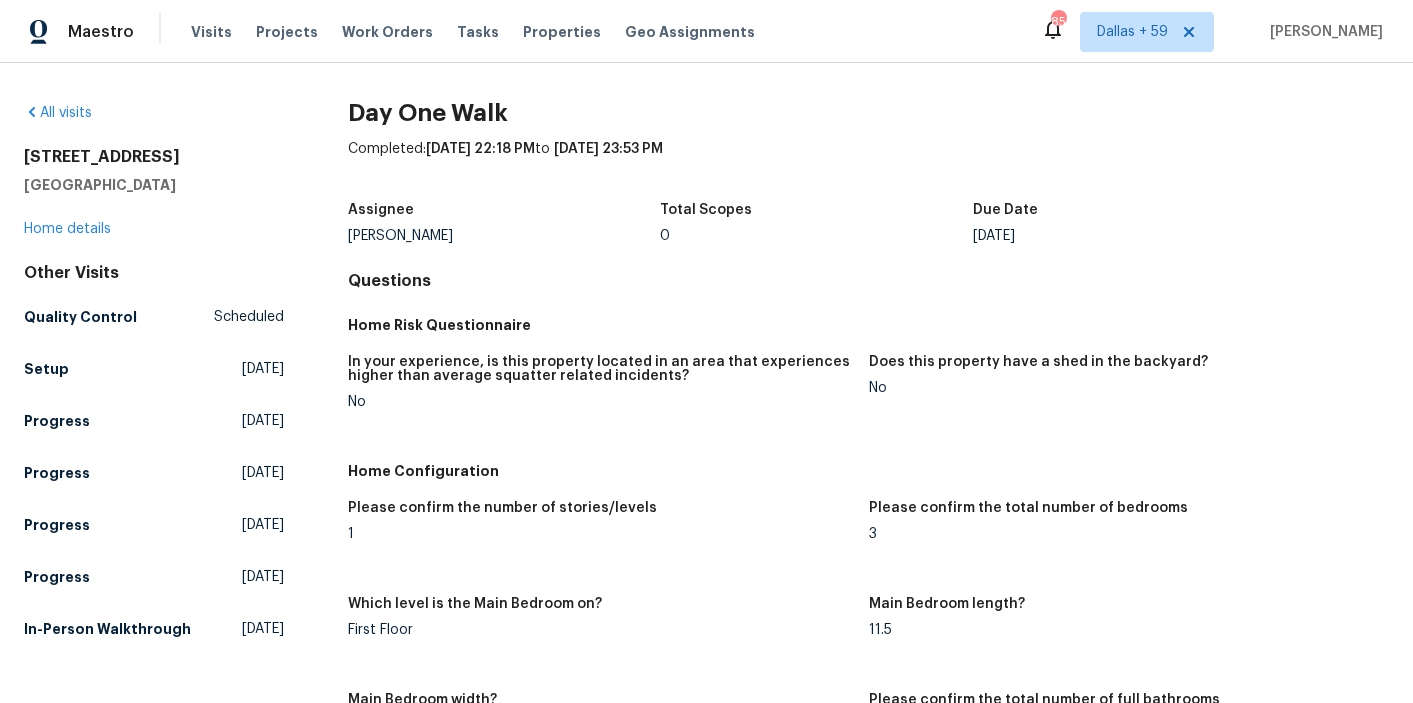 scroll, scrollTop: 633, scrollLeft: 0, axis: vertical 